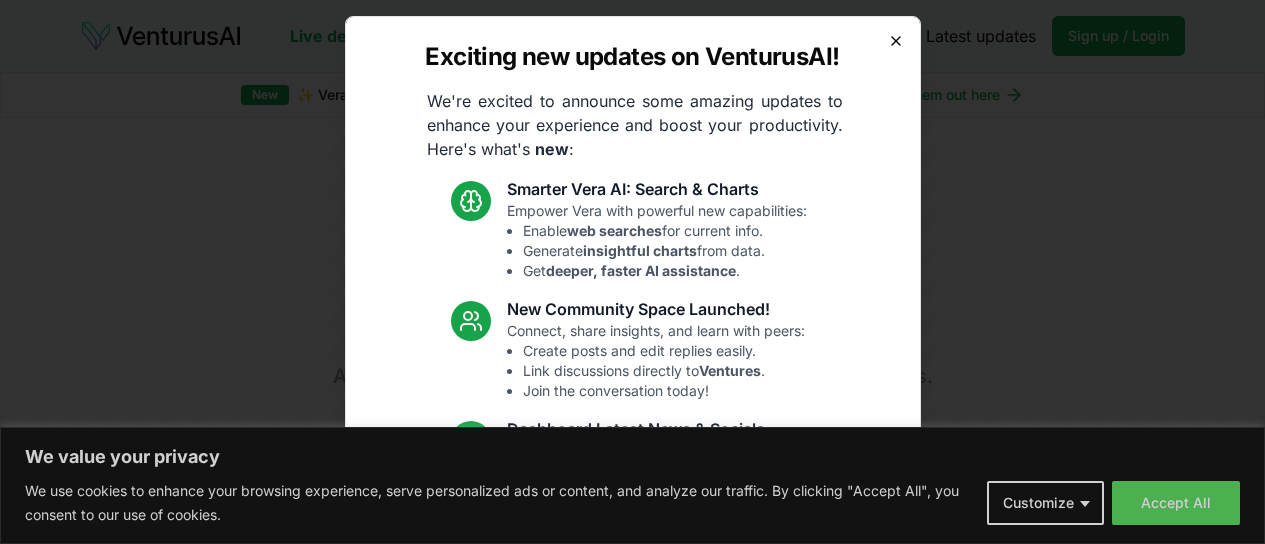 click 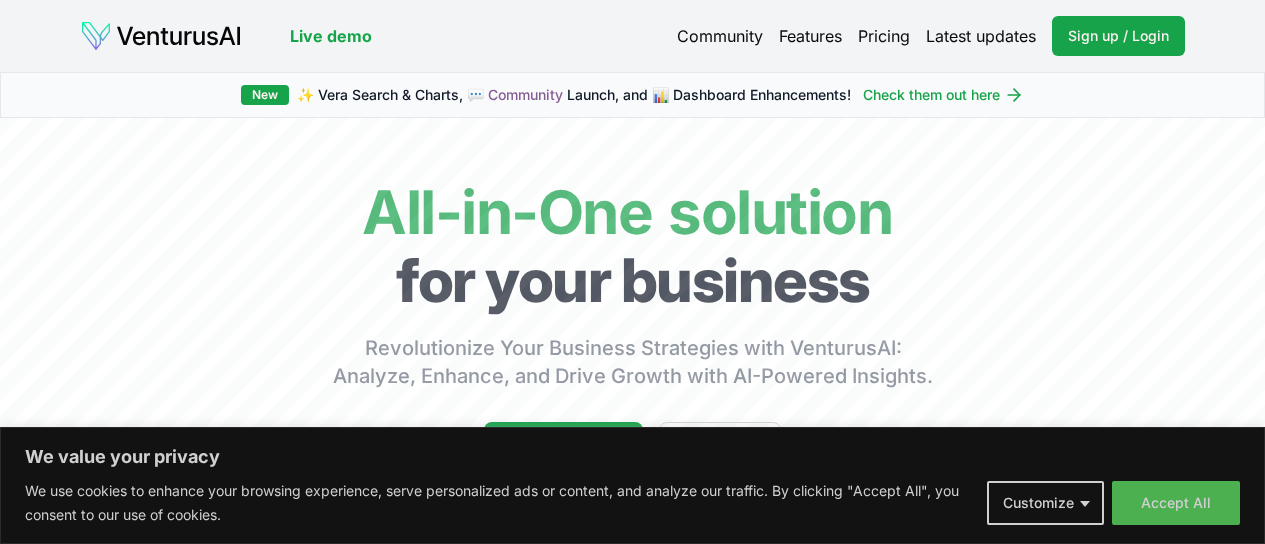 scroll, scrollTop: 0, scrollLeft: 0, axis: both 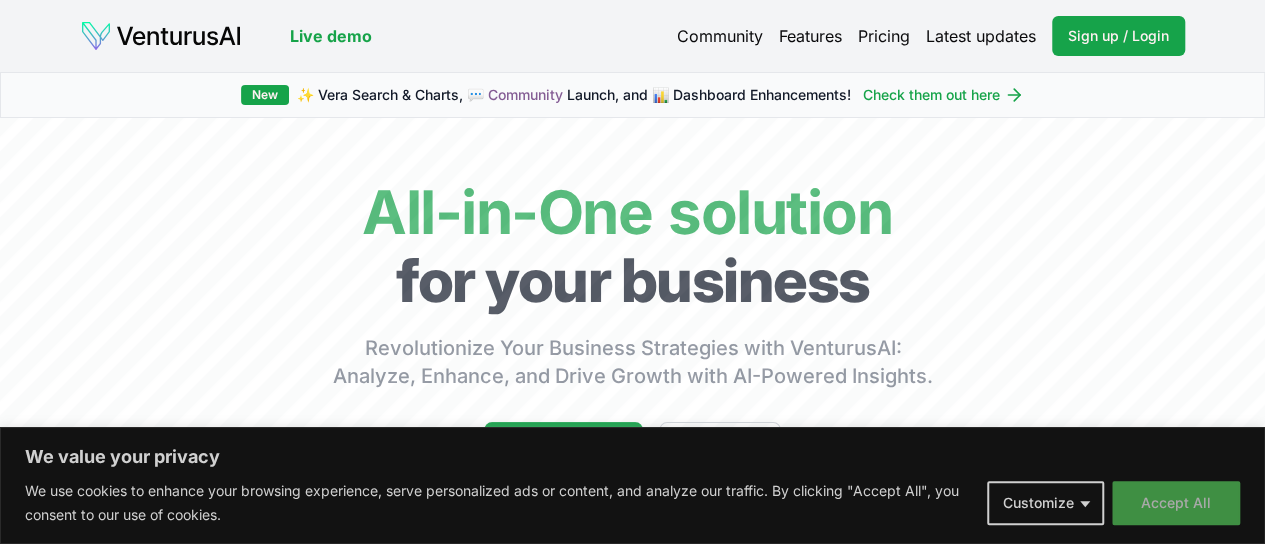 click on "Accept All" at bounding box center (1176, 503) 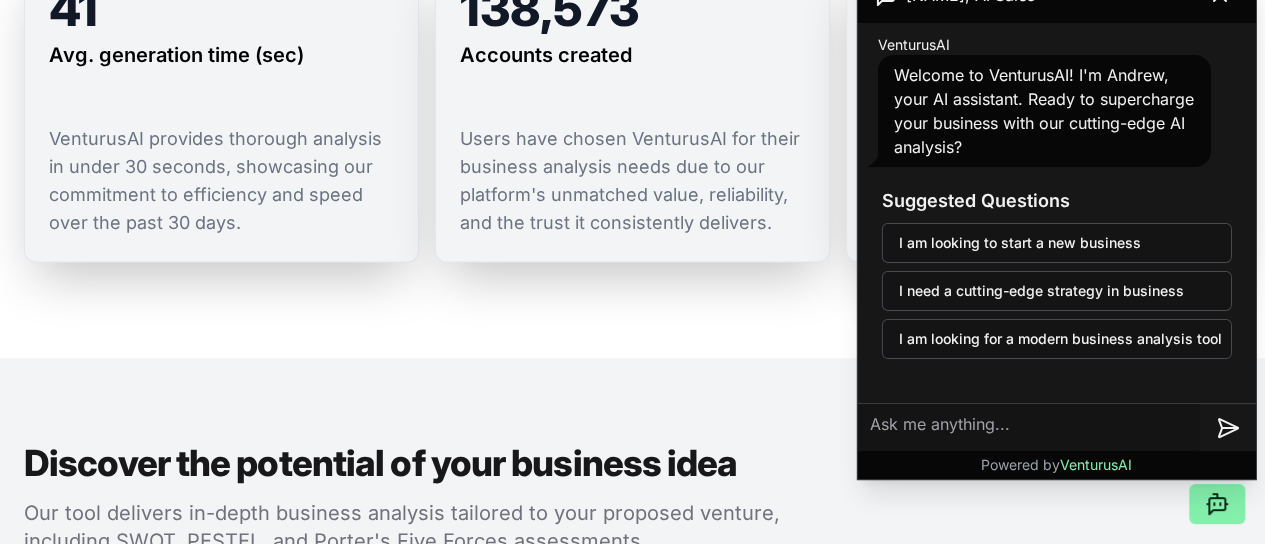 scroll, scrollTop: 1666, scrollLeft: 0, axis: vertical 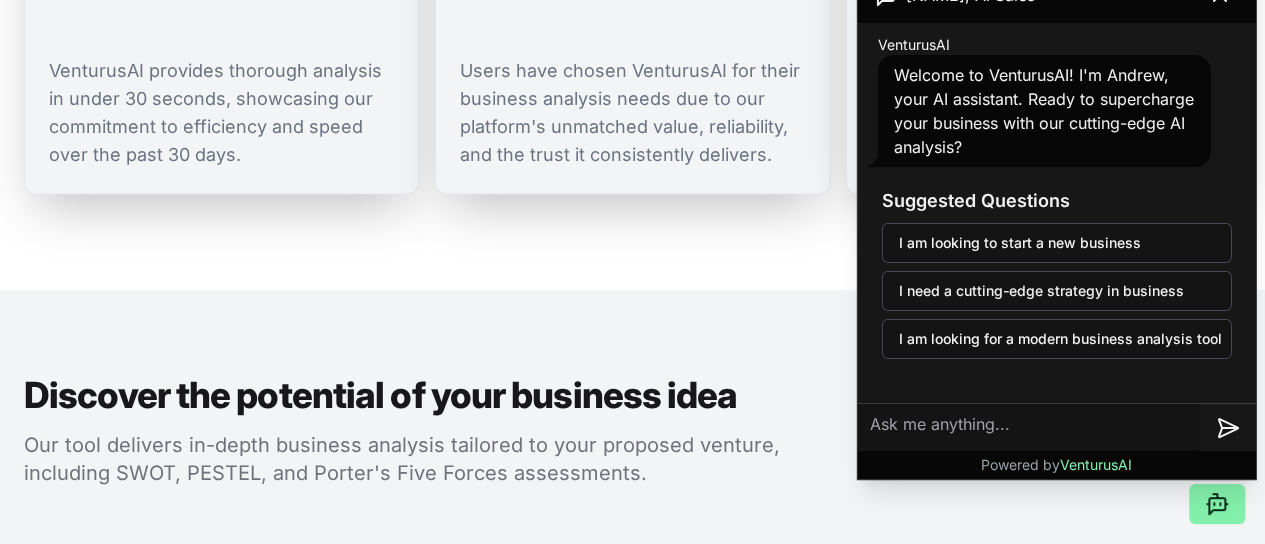 click on "41 Avg. generation time (sec) VenturusAI provides thorough analysis in under 30 seconds, showcasing our commitment to efficiency and speed over the past 30 days. 138,573 Accounts created Users have chosen VenturusAI for their business analysis needs due to our platform's unmatched value, reliability, and the trust it consistently delivers. 185,235 Ventures analyzed Our platform generated comprehensive business reports, each offering tailored insights for decision-making and strategic planning." at bounding box center [632, 59] 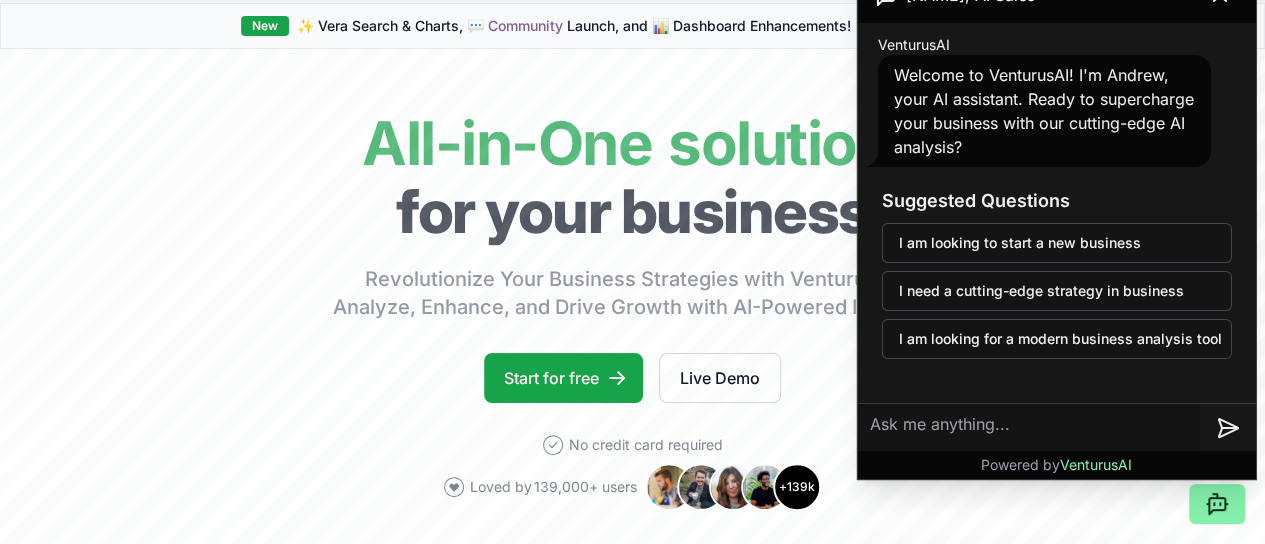 scroll, scrollTop: 28, scrollLeft: 0, axis: vertical 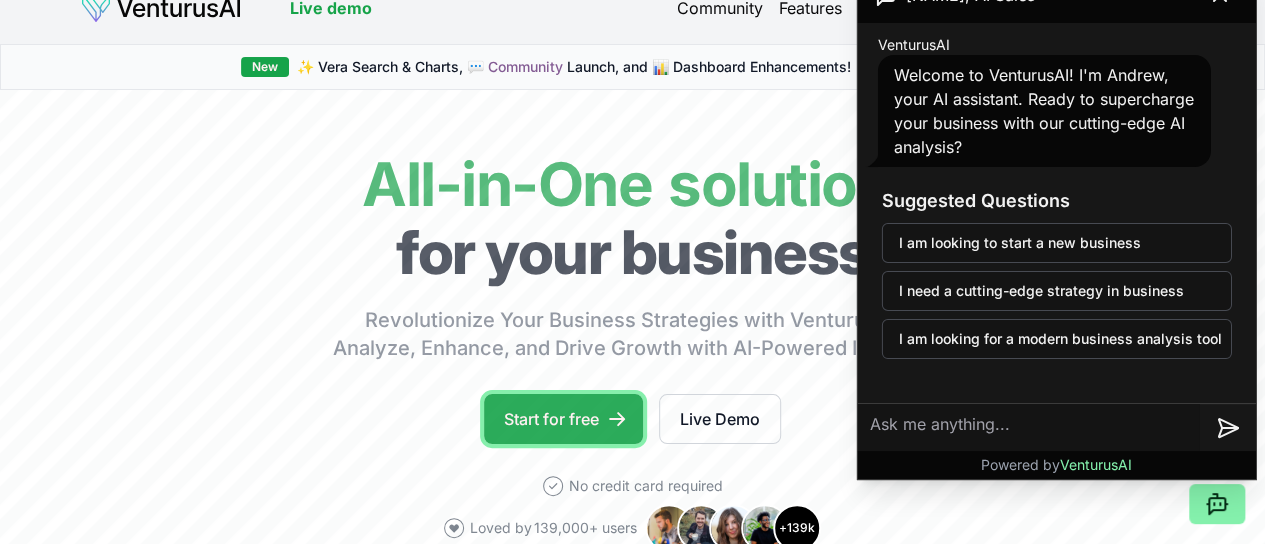 click on "Start for free" at bounding box center (563, 419) 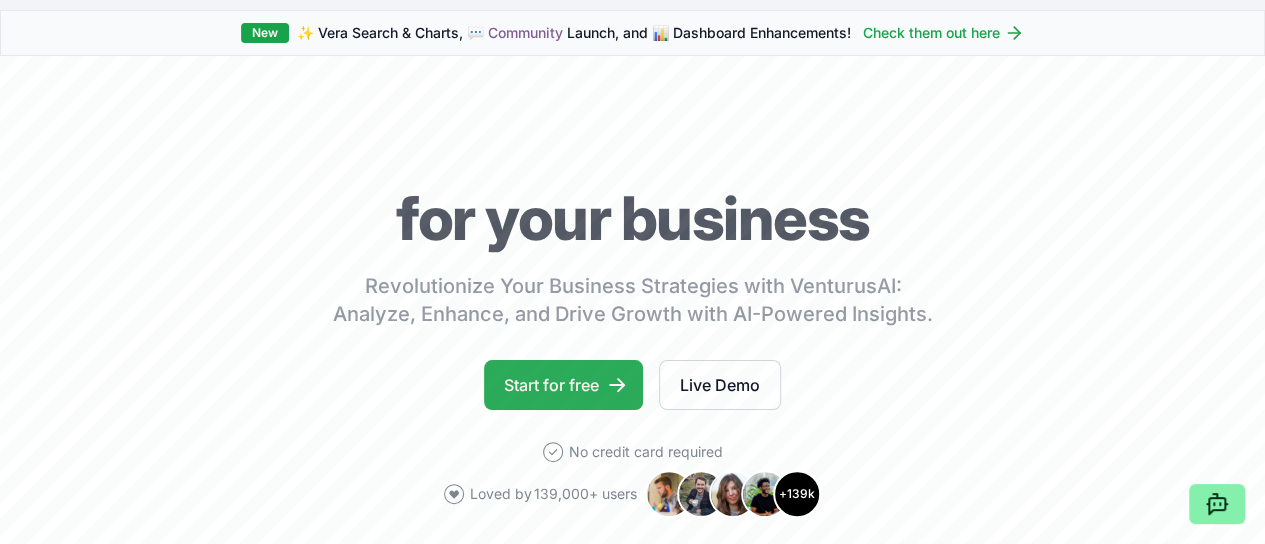 scroll, scrollTop: 62, scrollLeft: 0, axis: vertical 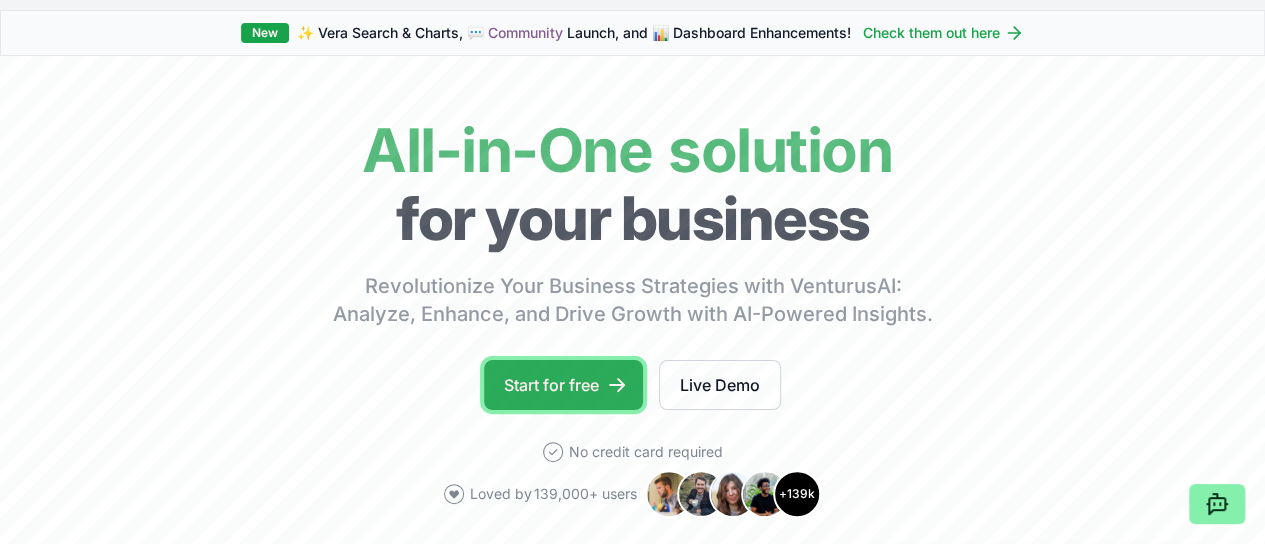 click on "Start for free" at bounding box center [563, 385] 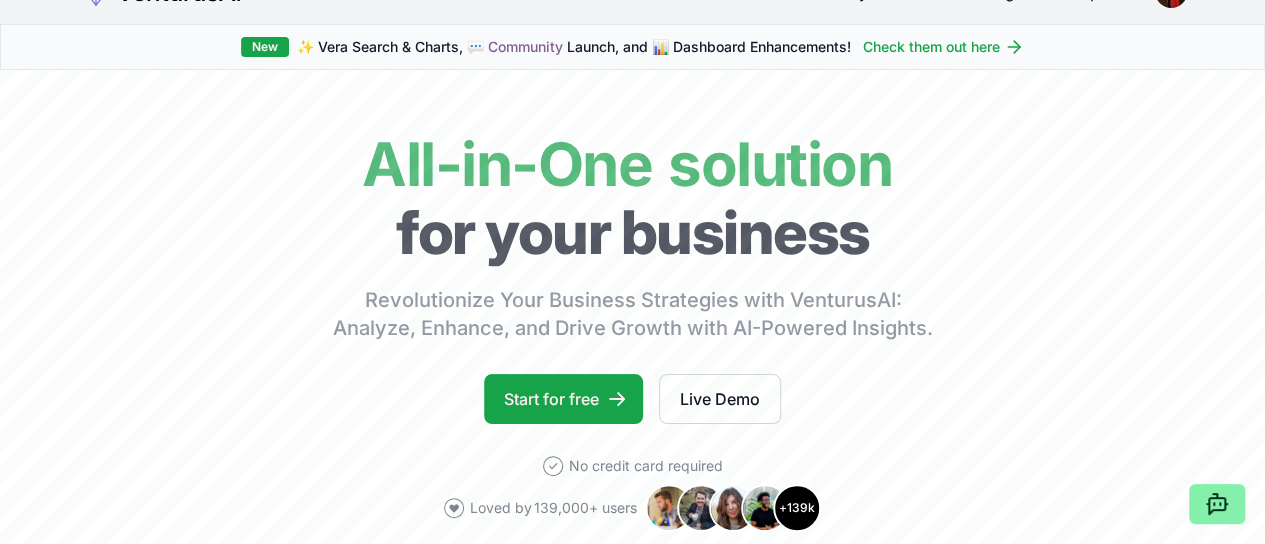 scroll, scrollTop: 100, scrollLeft: 0, axis: vertical 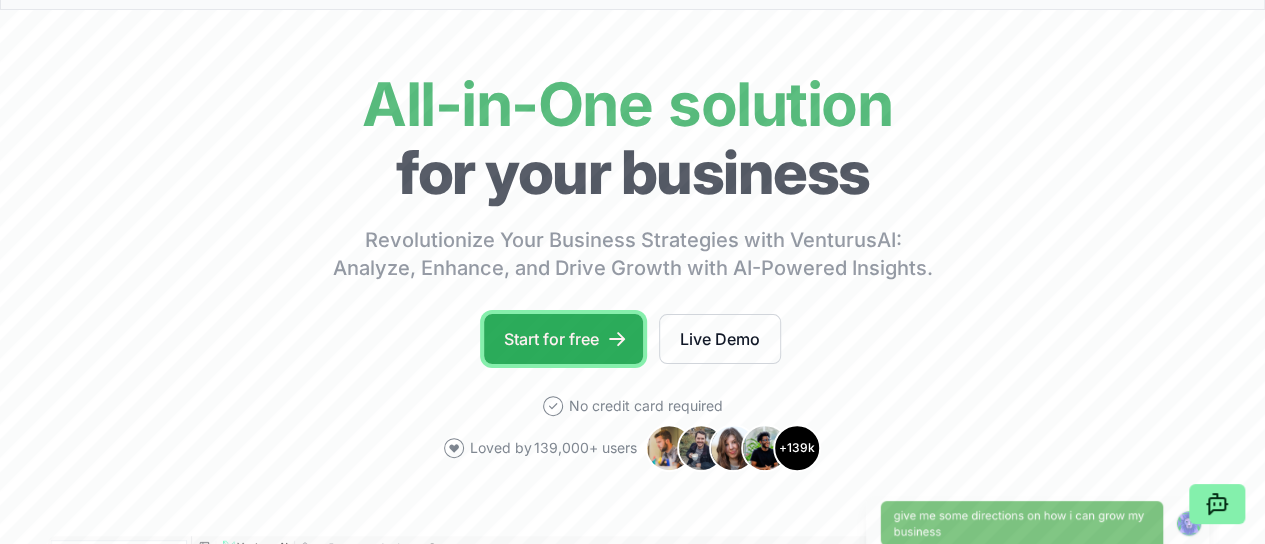 click on "Start for free" at bounding box center (563, 339) 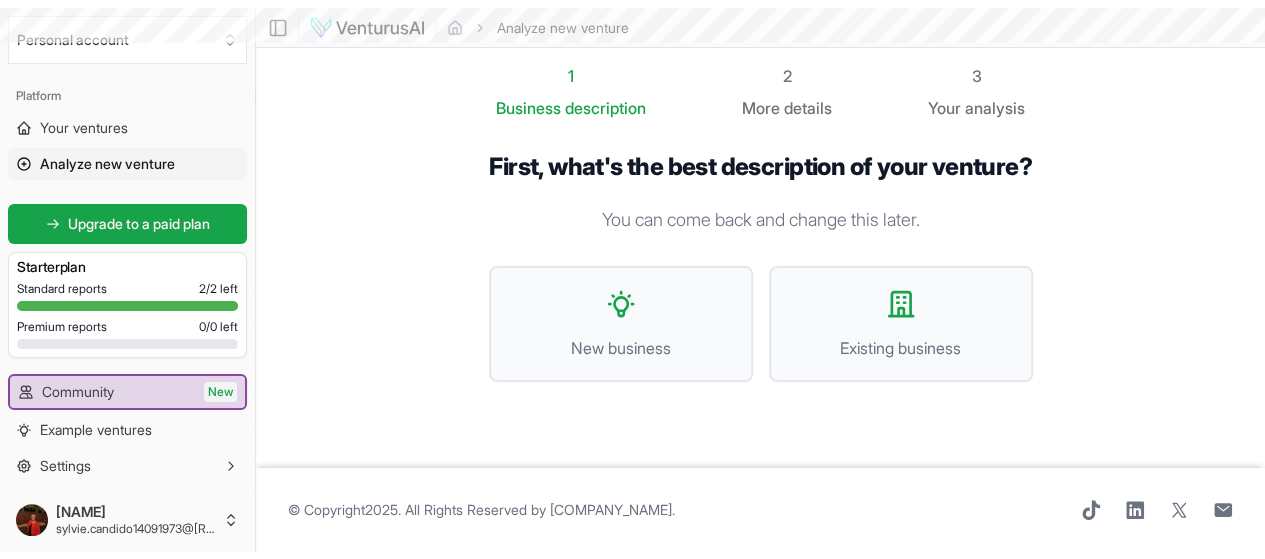 scroll, scrollTop: 0, scrollLeft: 0, axis: both 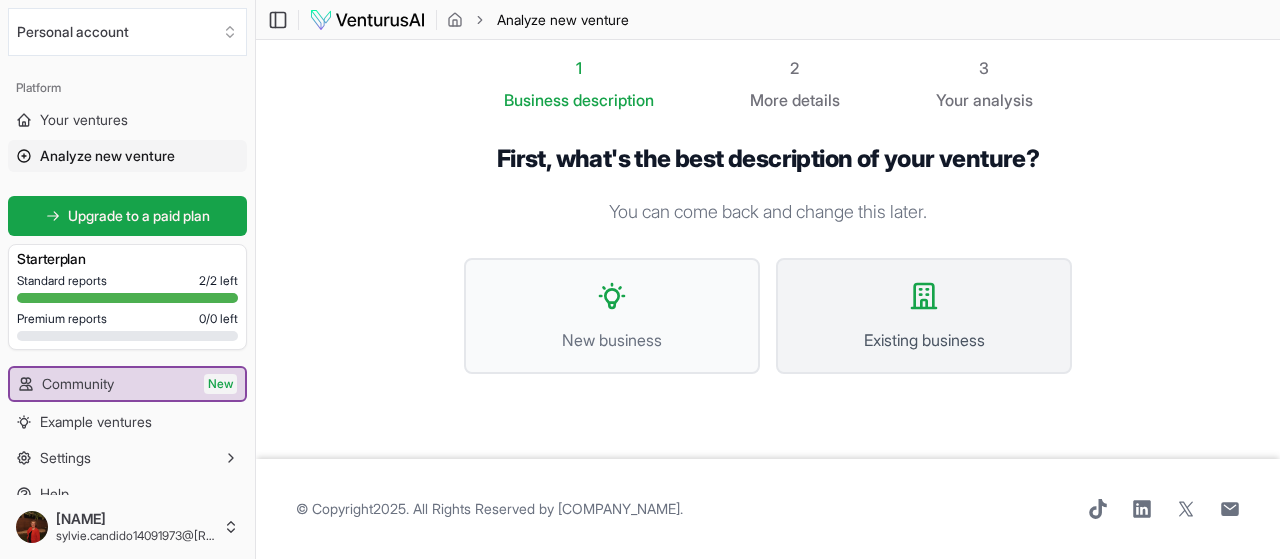 click on "Existing business" at bounding box center (924, 340) 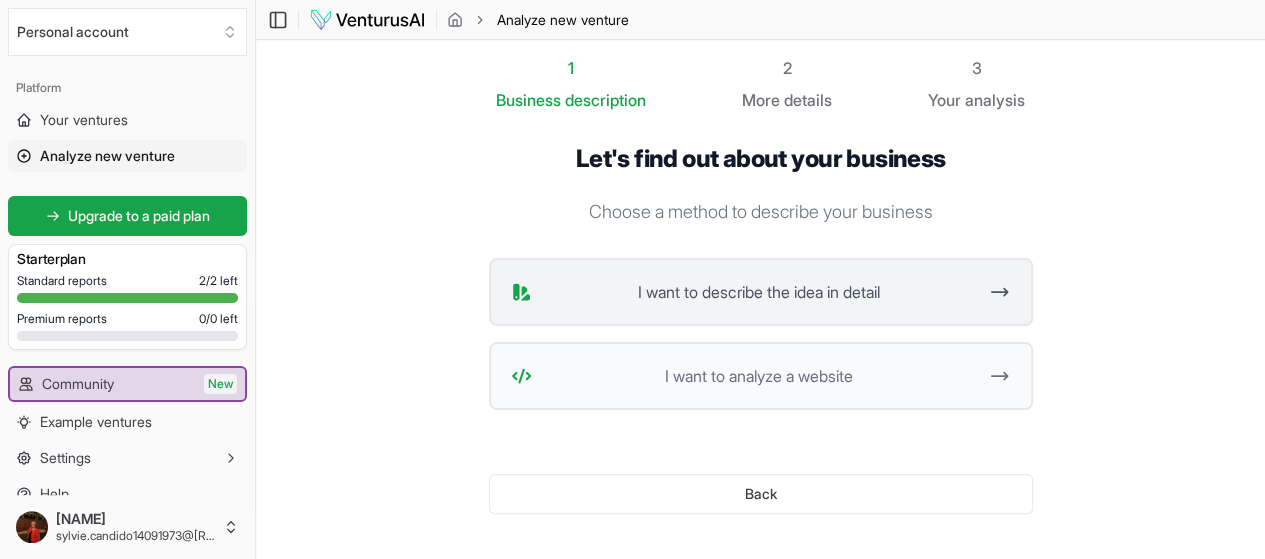 click on "I want to describe the idea in detail" at bounding box center [759, 292] 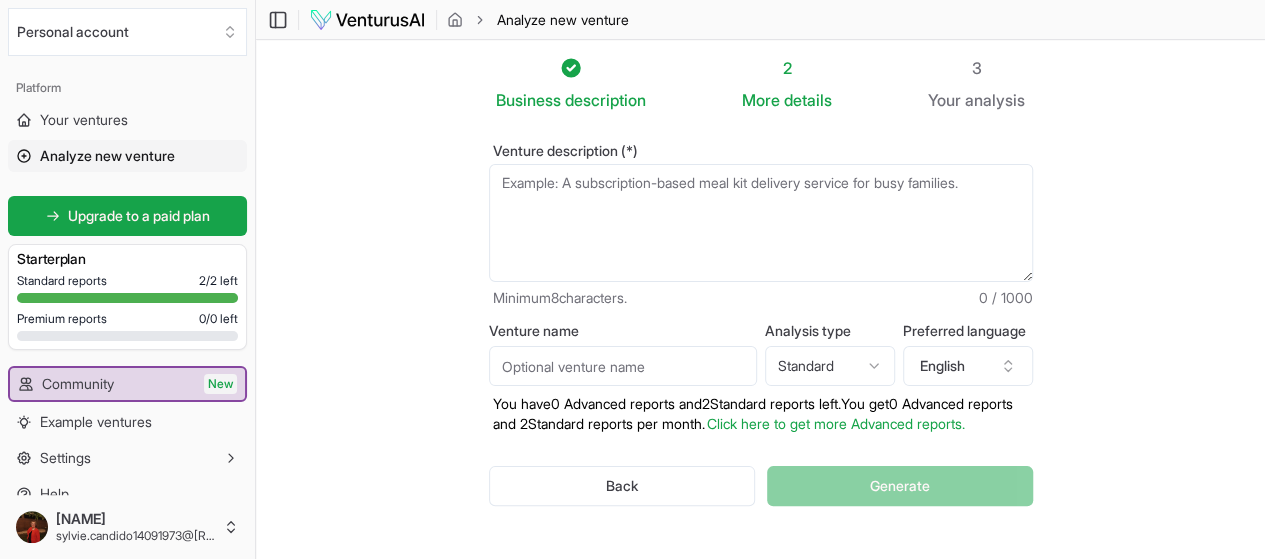 click on "Venture description (*)" at bounding box center (761, 223) 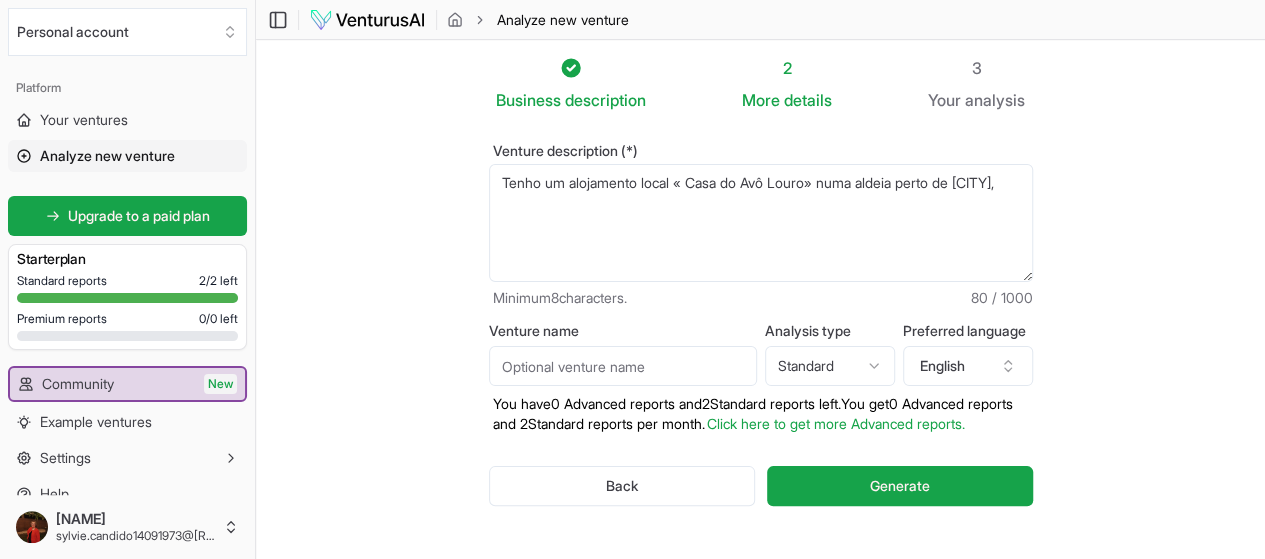 click on "Tenho um alojamento local « Casa do Avô Louro» numa aldeia perto de [CITY]," at bounding box center (761, 223) 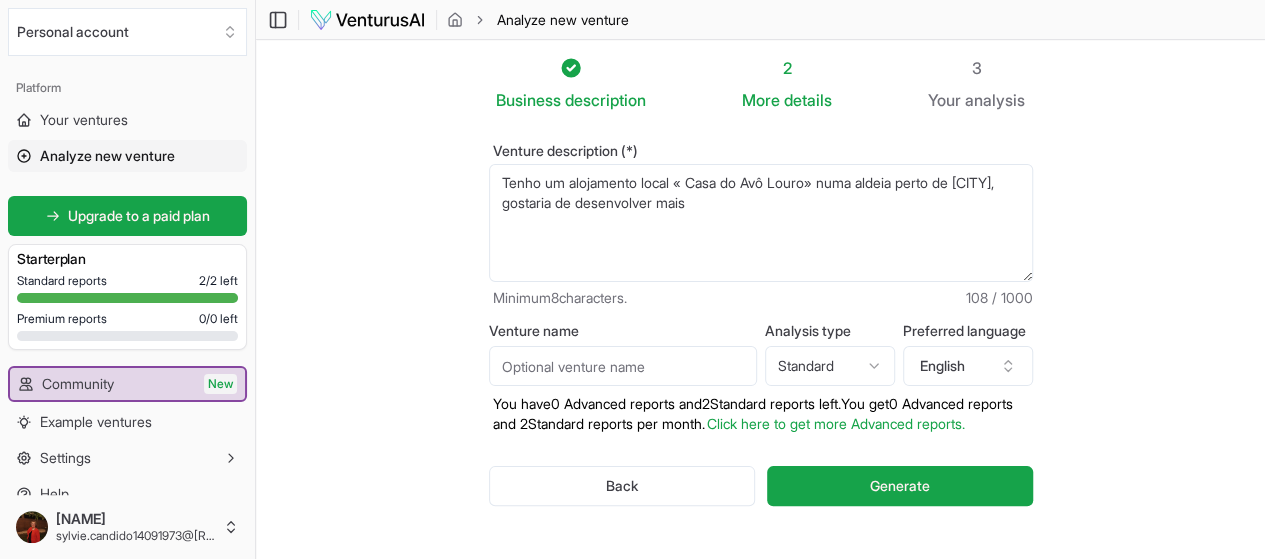 click on "Tenho um alojamento local « Casa do Avô Louro» numa aldeia perto de [CITY], gostaria de desenvolver mais" at bounding box center [761, 223] 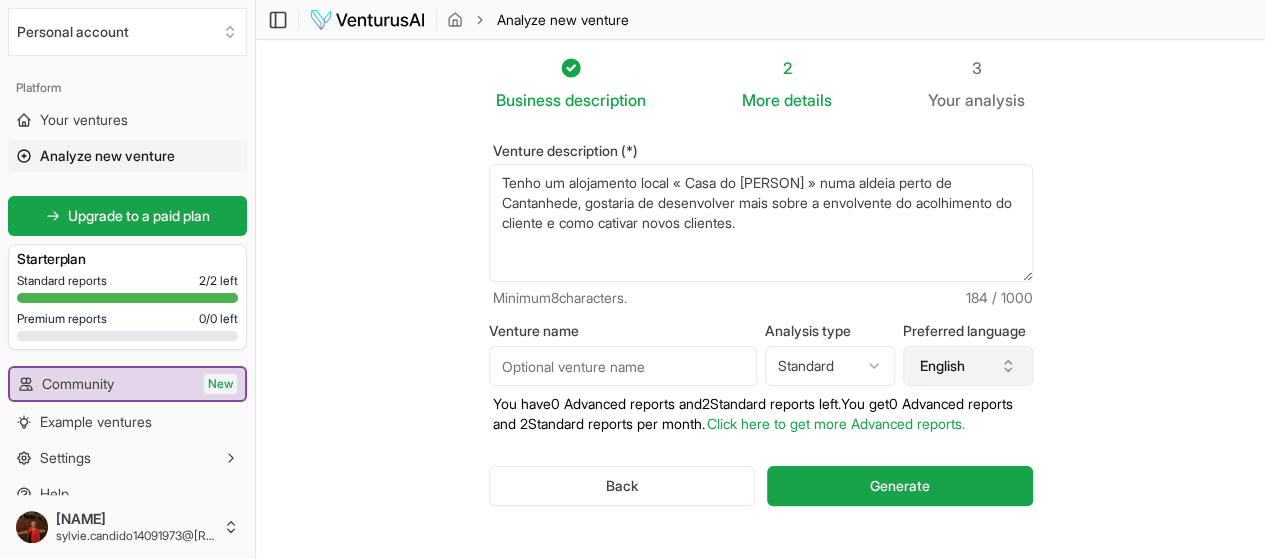 type on "Tenho um alojamento local « Casa do [PERSON] » numa aldeia perto de Cantanhede, gostaria de desenvolver mais sobre a envolvente do acolhimento do cliente e como cativar novos clientes." 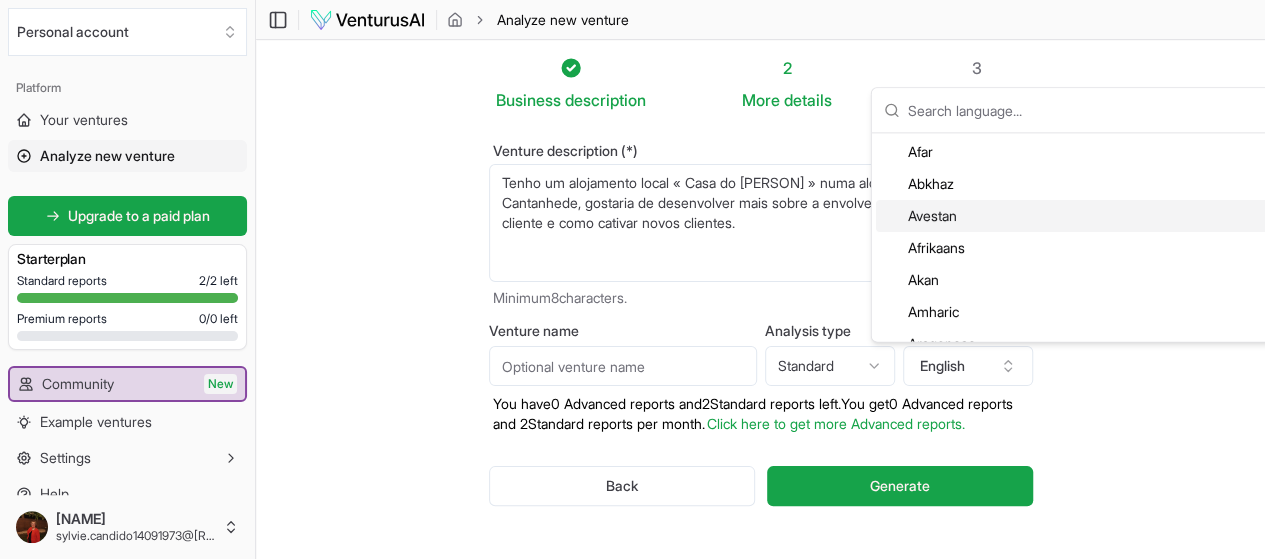 scroll, scrollTop: 0, scrollLeft: 0, axis: both 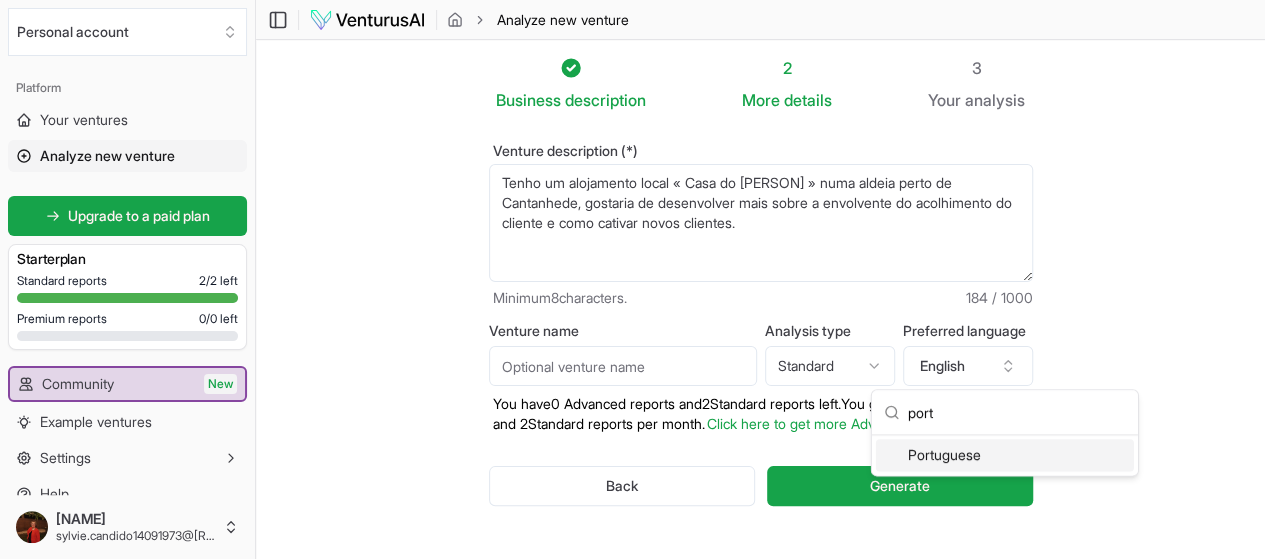 type on "port" 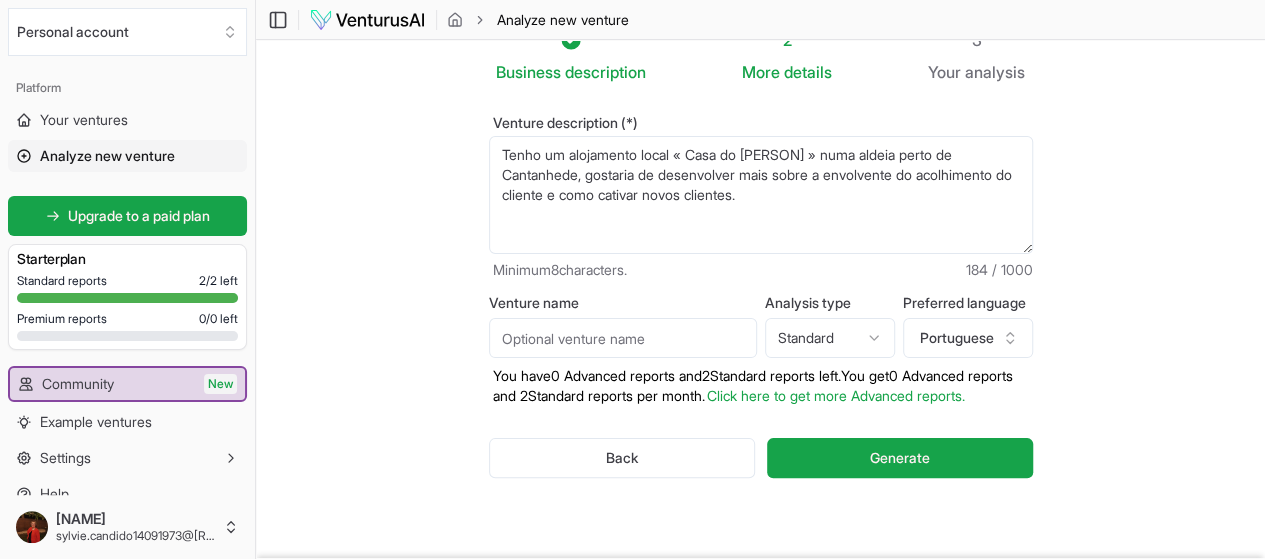 scroll, scrollTop: 26, scrollLeft: 0, axis: vertical 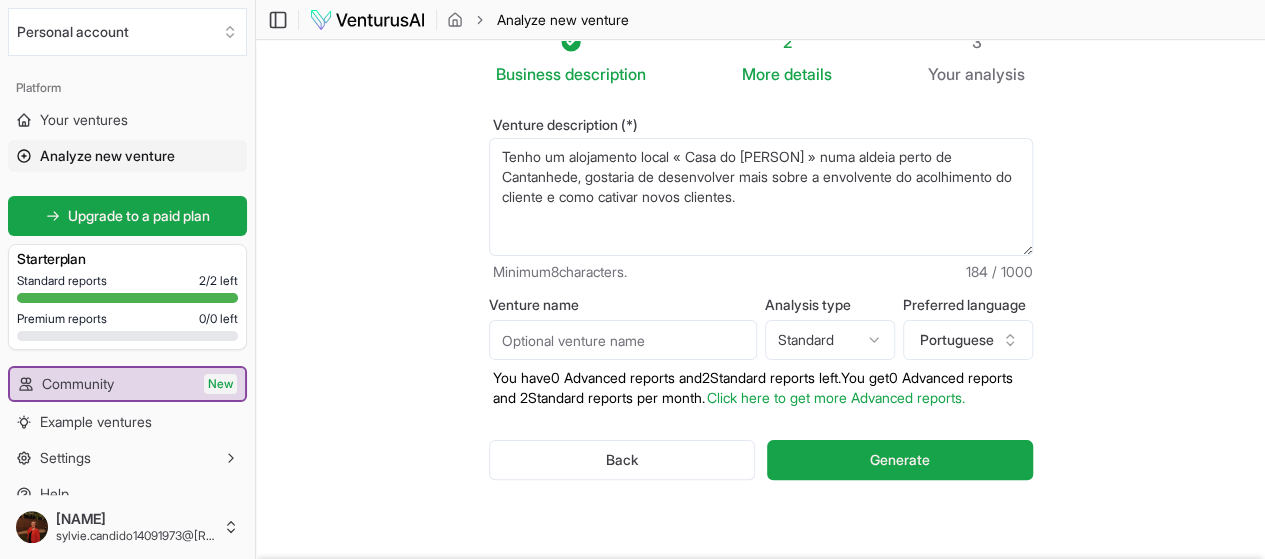 click on "Tenho um alojamento local « Casa do [PERSON] » numa aldeia perto de Cantanhede, gostaria de desenvolver mais sobre a envolvente do acolhimento do cliente e como cativar novos clientes." at bounding box center [761, 197] 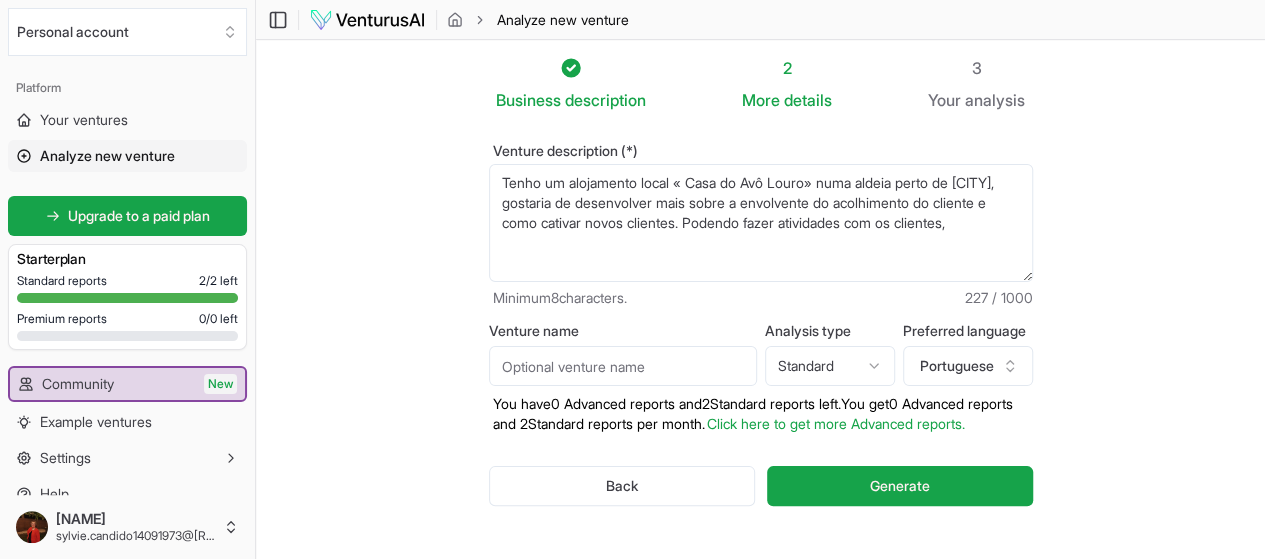 click on "Tenho um alojamento local « Casa do [PERSON] » numa aldeia perto de Cantanhede, gostaria de desenvolver mais sobre a envolvente do acolhimento do cliente e como cativar novos clientes." at bounding box center [761, 223] 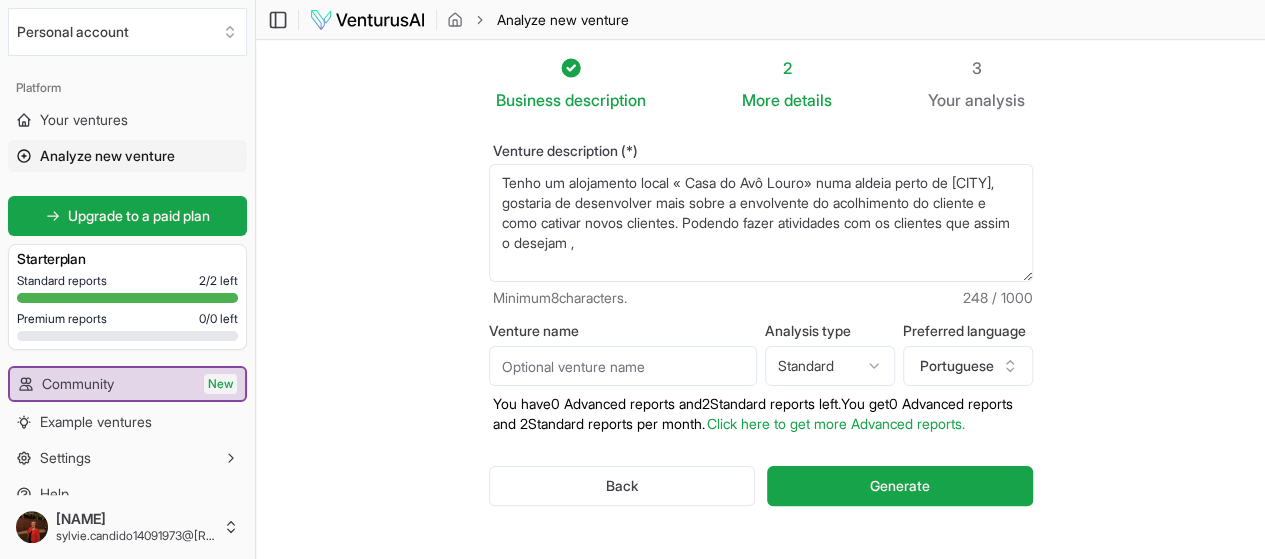 click on "Tenho um alojamento local « Casa do [PERSON] » numa aldeia perto de Cantanhede, gostaria de desenvolver mais sobre a envolvente do acolhimento do cliente e como cativar novos clientes." at bounding box center [761, 223] 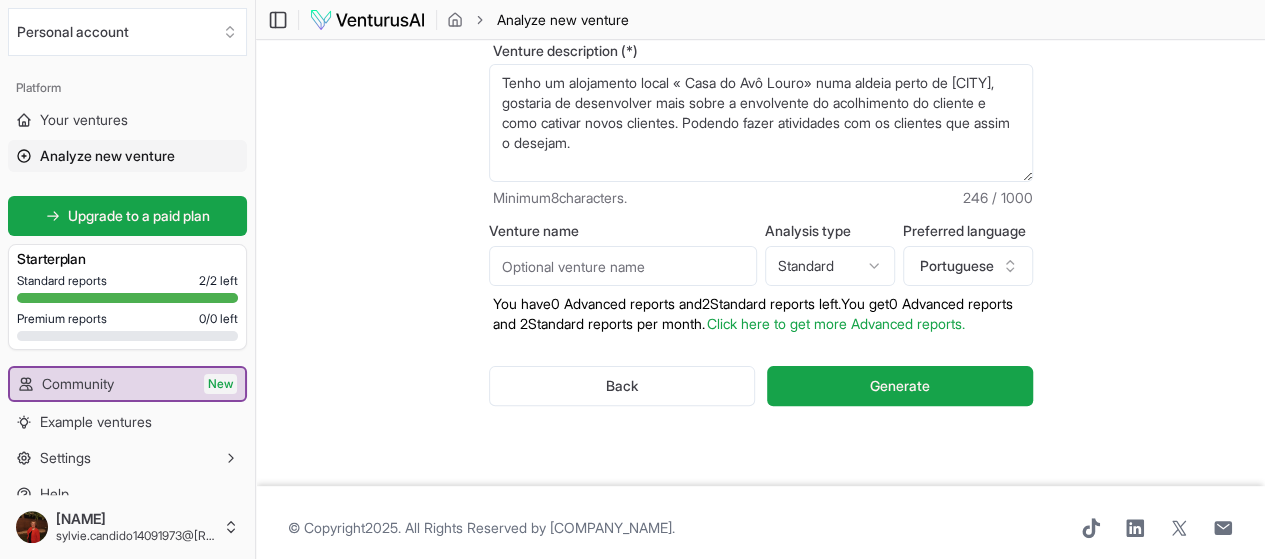 scroll, scrollTop: 126, scrollLeft: 0, axis: vertical 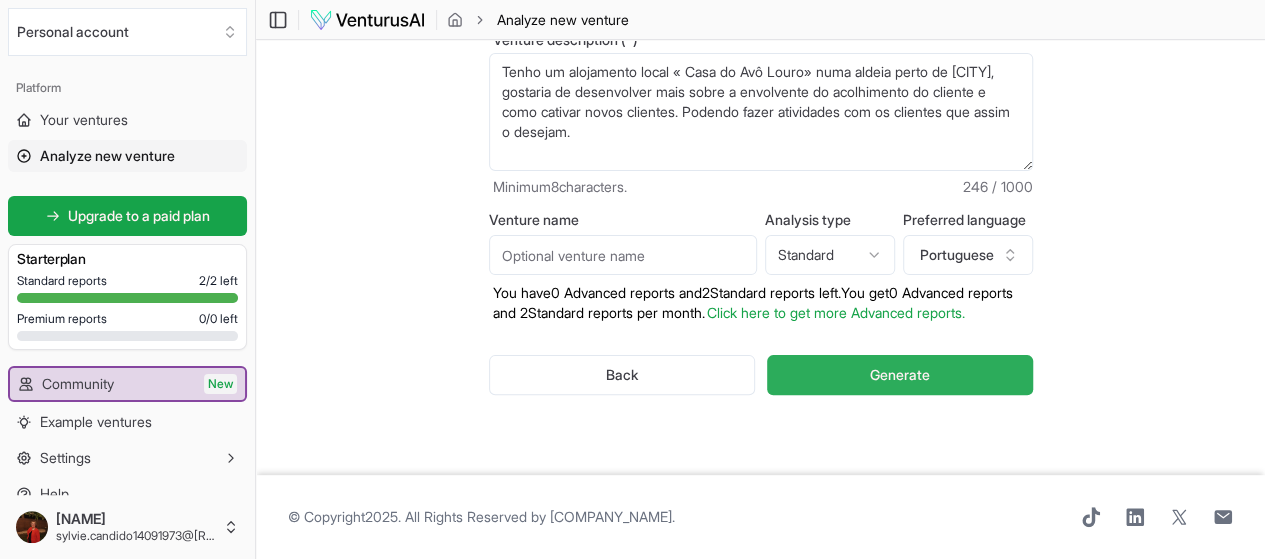 type on "Tenho um alojamento local « Casa do Avô Louro» numa aldeia perto de [CITY], gostaria de desenvolver mais sobre a envolvente do acolhimento do cliente e como cativar novos clientes. Podendo fazer atividades com os clientes que assim o desejam." 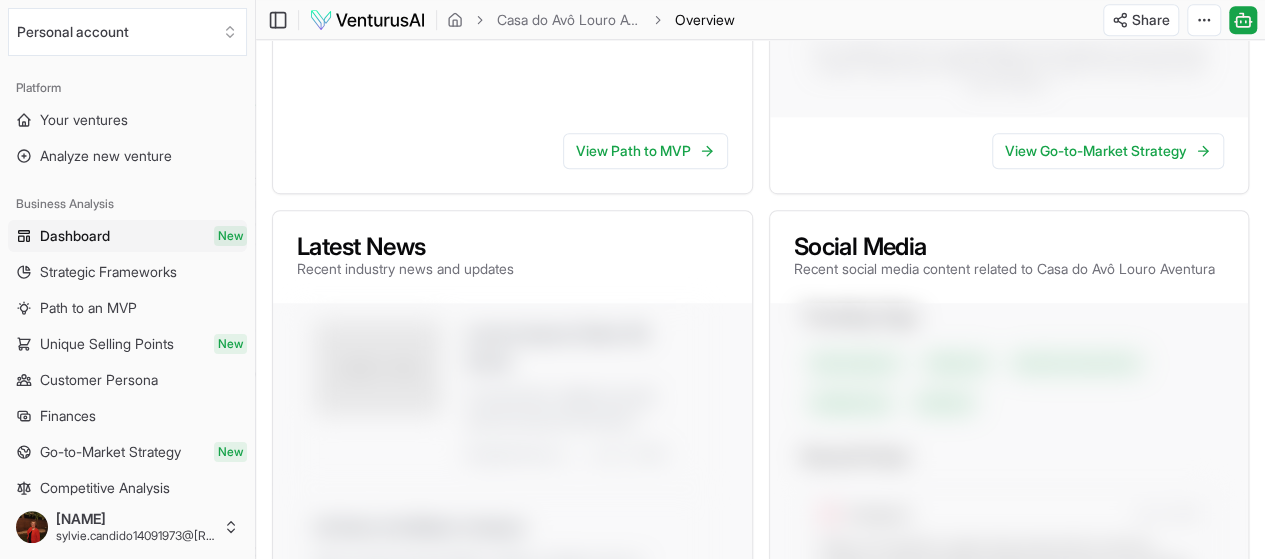scroll, scrollTop: 466, scrollLeft: 0, axis: vertical 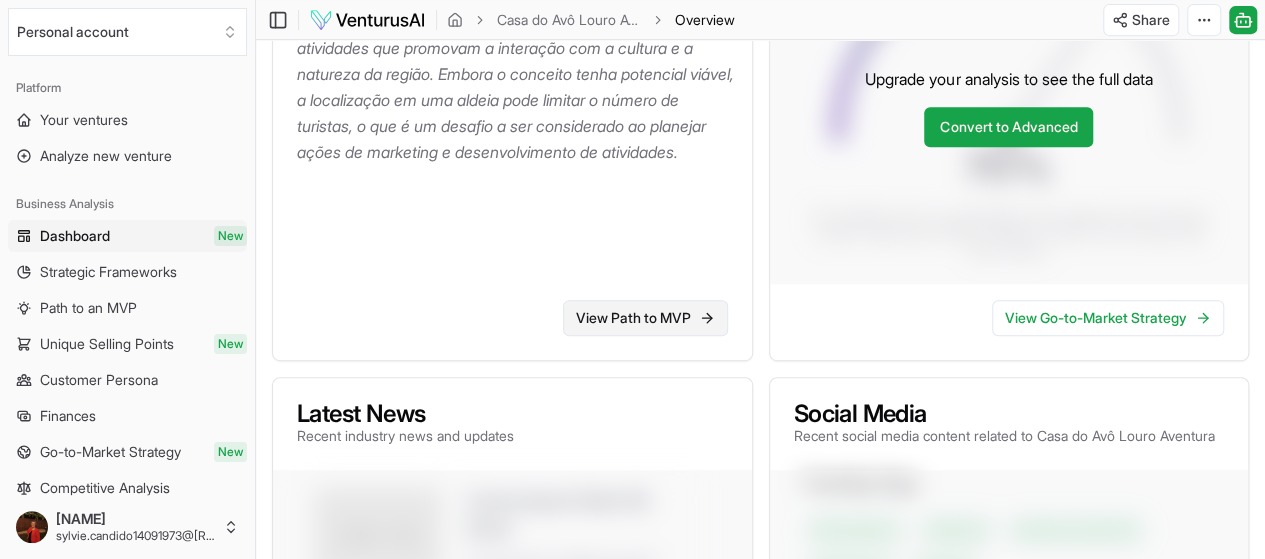 click on "View Path to MVP" at bounding box center [645, 318] 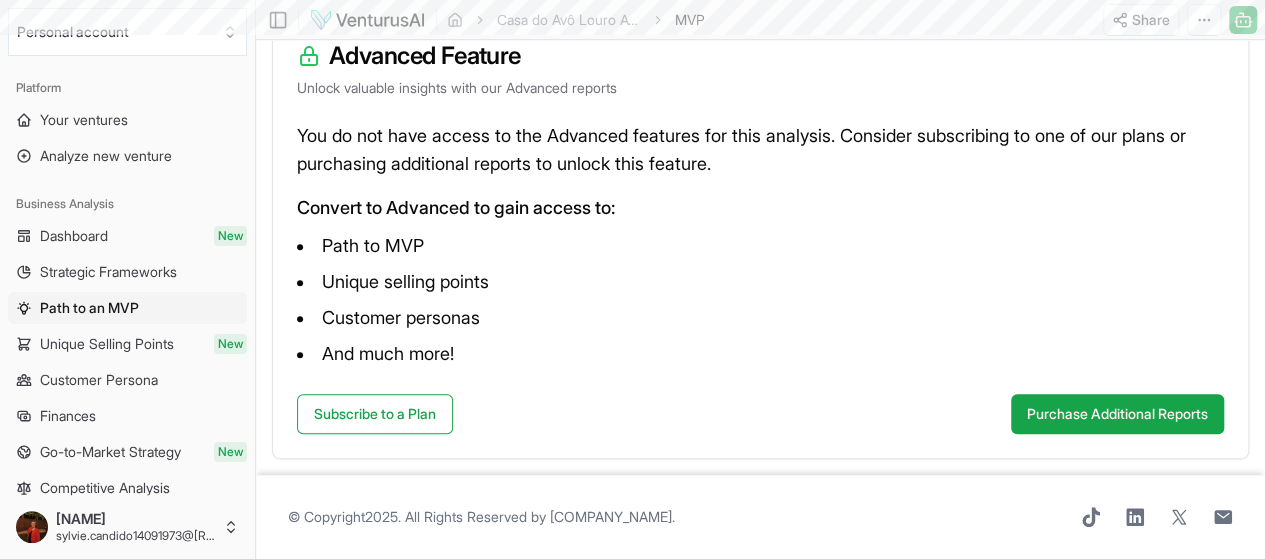 scroll, scrollTop: 0, scrollLeft: 0, axis: both 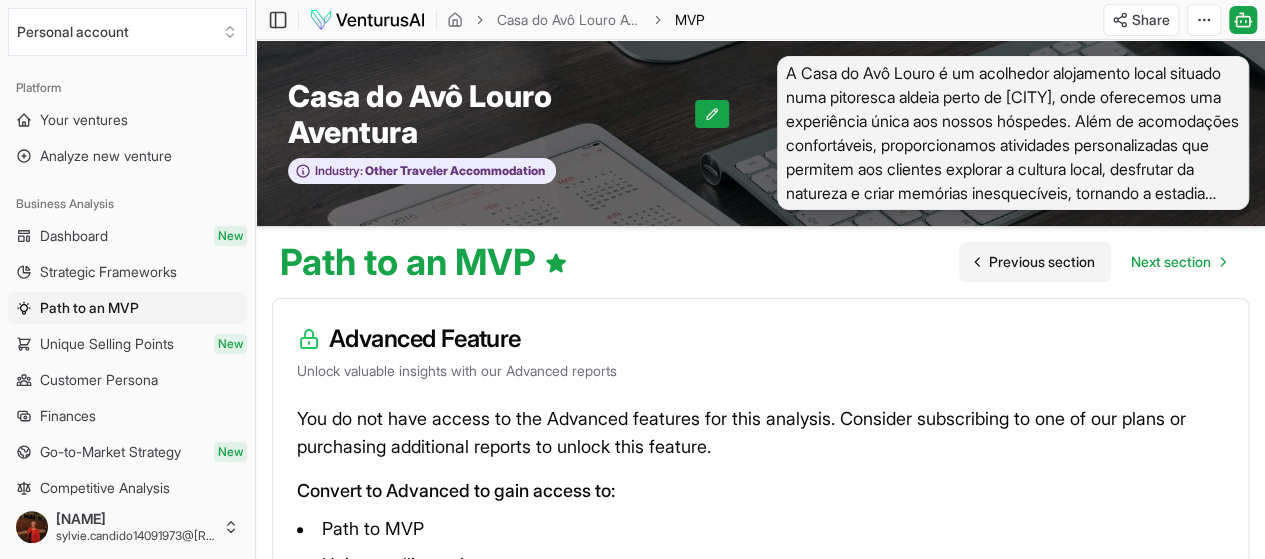 click on "Previous section" at bounding box center [1042, 262] 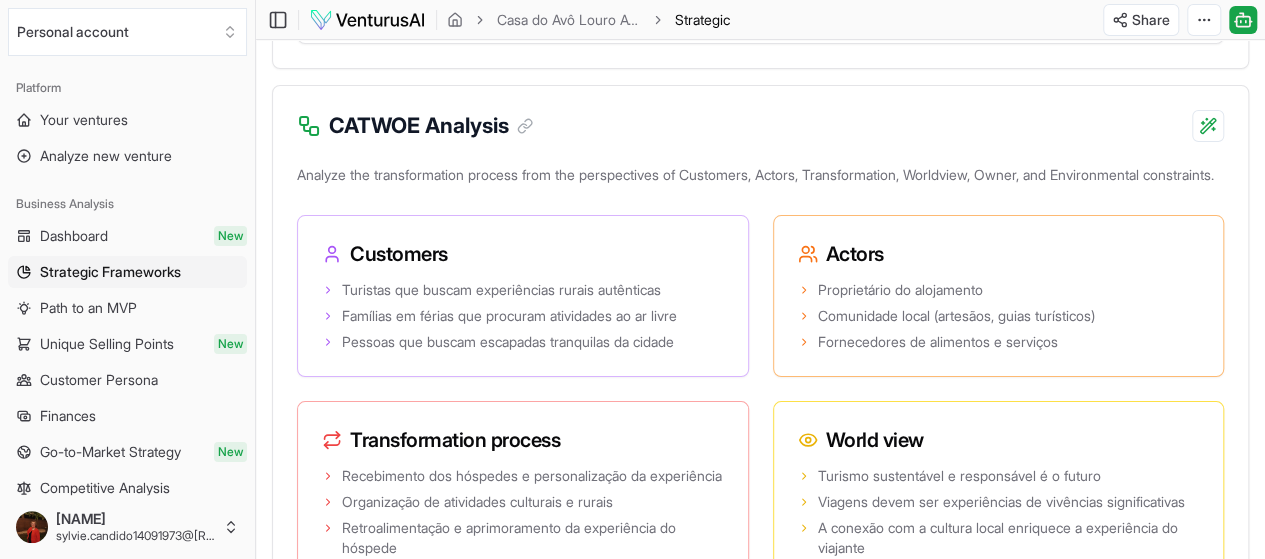 scroll, scrollTop: 3766, scrollLeft: 0, axis: vertical 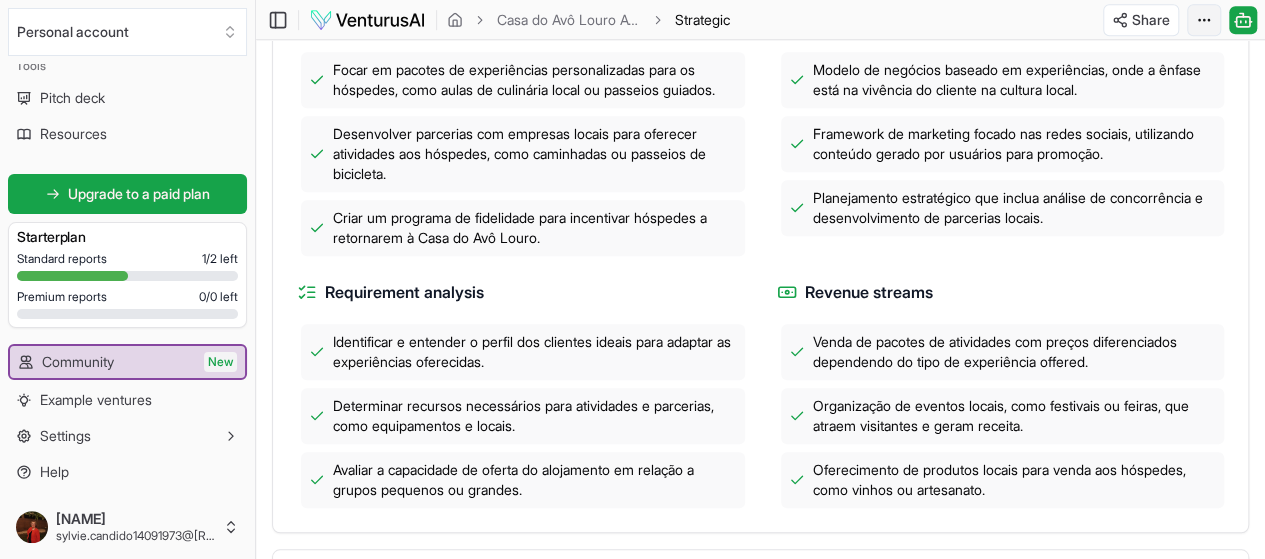 click on "We value your privacy We use cookies to enhance your browsing experience, serve personalized ads or content, and analyze our traffic. By clicking "Accept All", you consent to our use of cookies. Customize    Accept All Customize Consent Preferences   We use cookies to help you navigate efficiently and perform certain functions. You will find detailed information about all cookies under each consent category below. The cookies that are categorized as "Necessary" are stored on your browser as they are essential for enabling the basic functionalities of the site. ...  Show more Necessary Always Active Necessary cookies are required to enable the basic features of this site, such as providing secure log-in or adjusting your consent preferences. These cookies do not store any personally identifiable data. Cookie cookieyes-consent Duration 1 year Description Cookie __cf_bm Duration 1 hour Description This cookie, set by Cloudflare, is used to support Cloudflare Bot Management.  Cookie _cfuvid Duration session lidc" at bounding box center [632, -387] 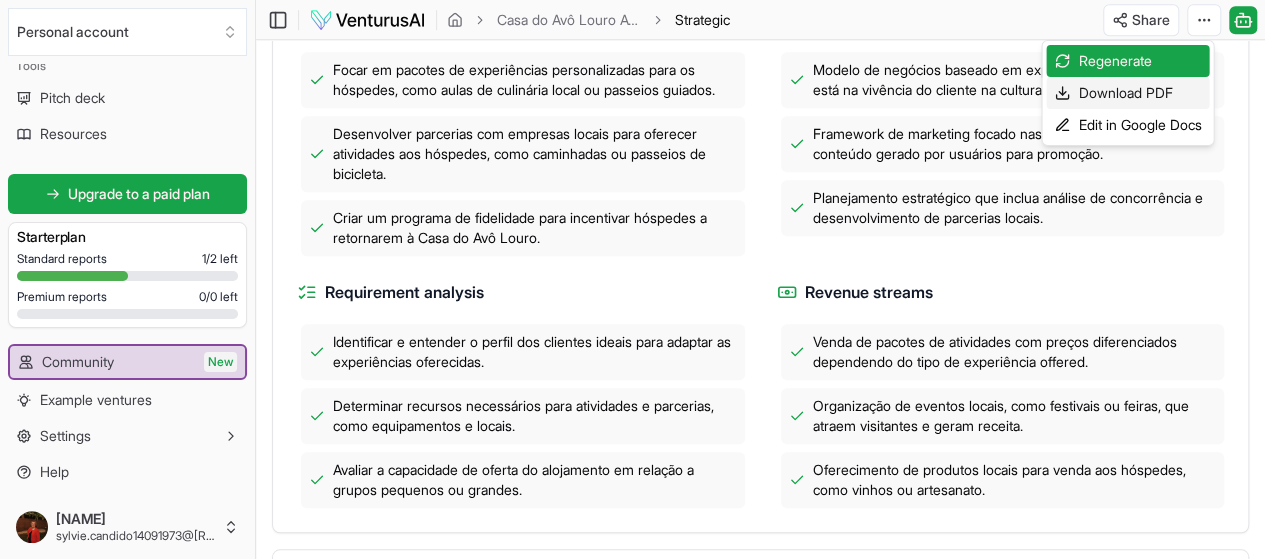 click on "Download PDF" at bounding box center [1127, 93] 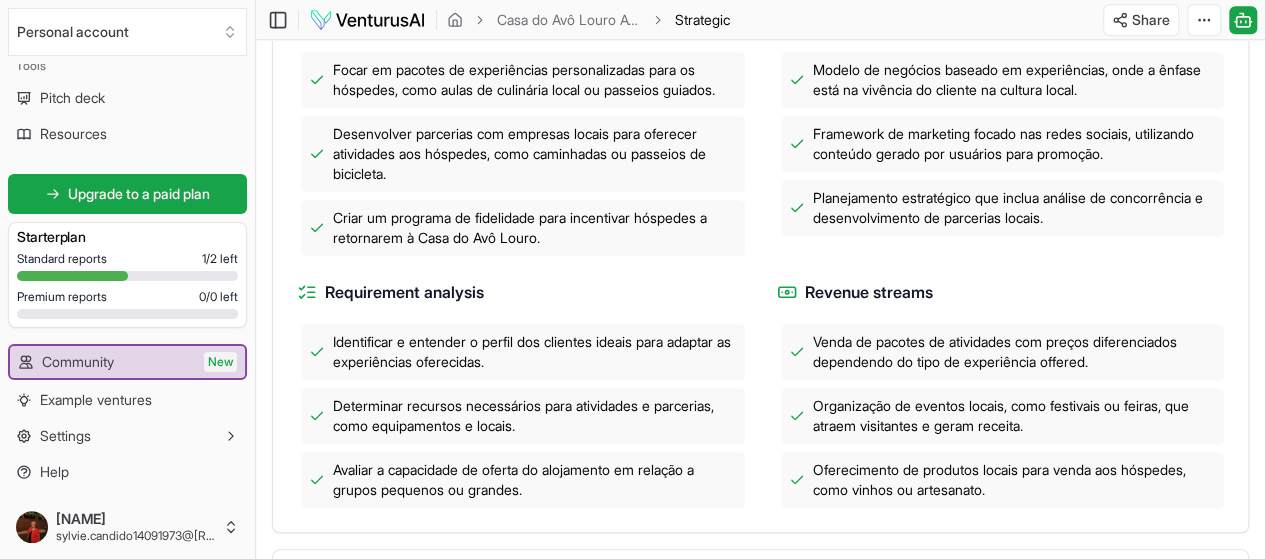 click on "Requirement analysis Identificar e entender o perfil dos clientes ideais para adaptar as experiências oferecidas. Determinar recursos necessários para atividades e parcerias, como equipamentos e locais. Avaliar a capacidade de oferta do alojamento em relação a grupos pequenos ou grandes." at bounding box center [521, 394] 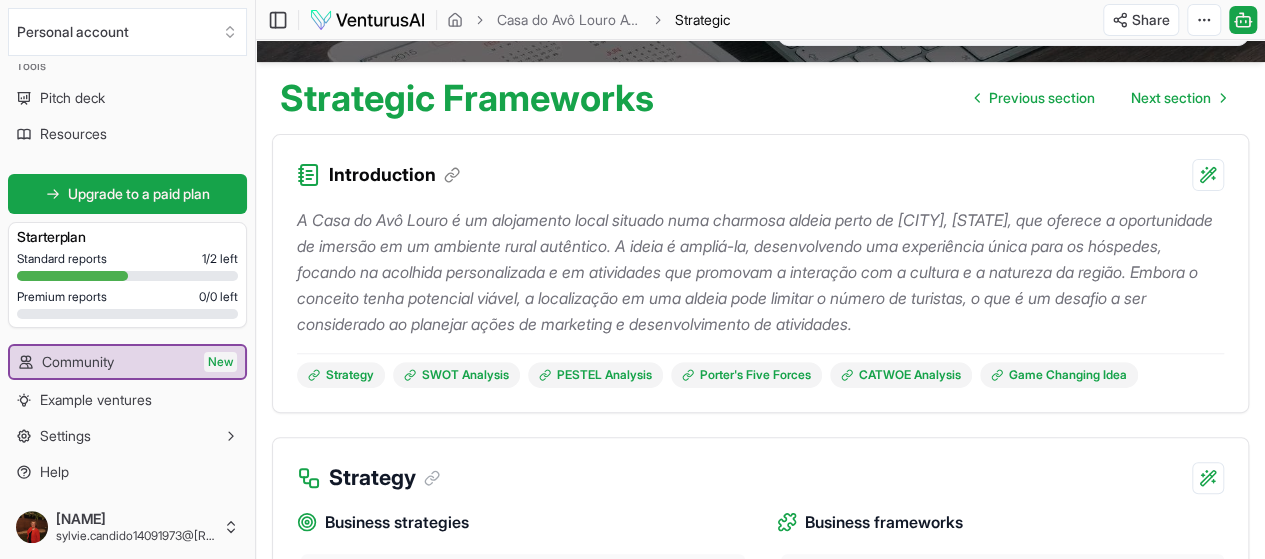 scroll, scrollTop: 100, scrollLeft: 0, axis: vertical 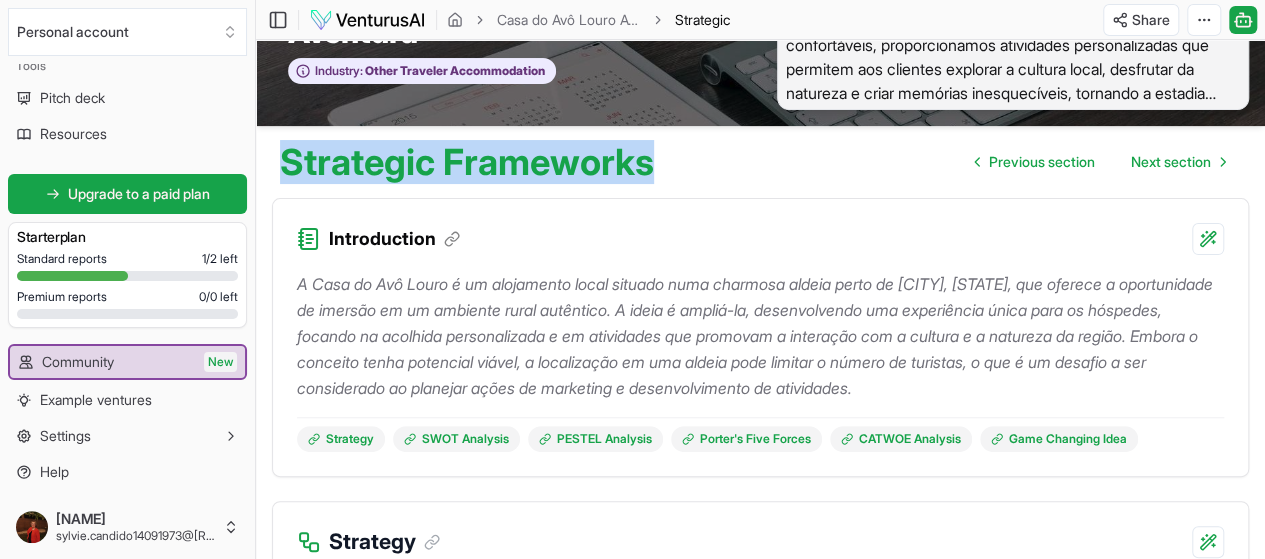 drag, startPoint x: 762, startPoint y: 173, endPoint x: 271, endPoint y: 177, distance: 491.0163 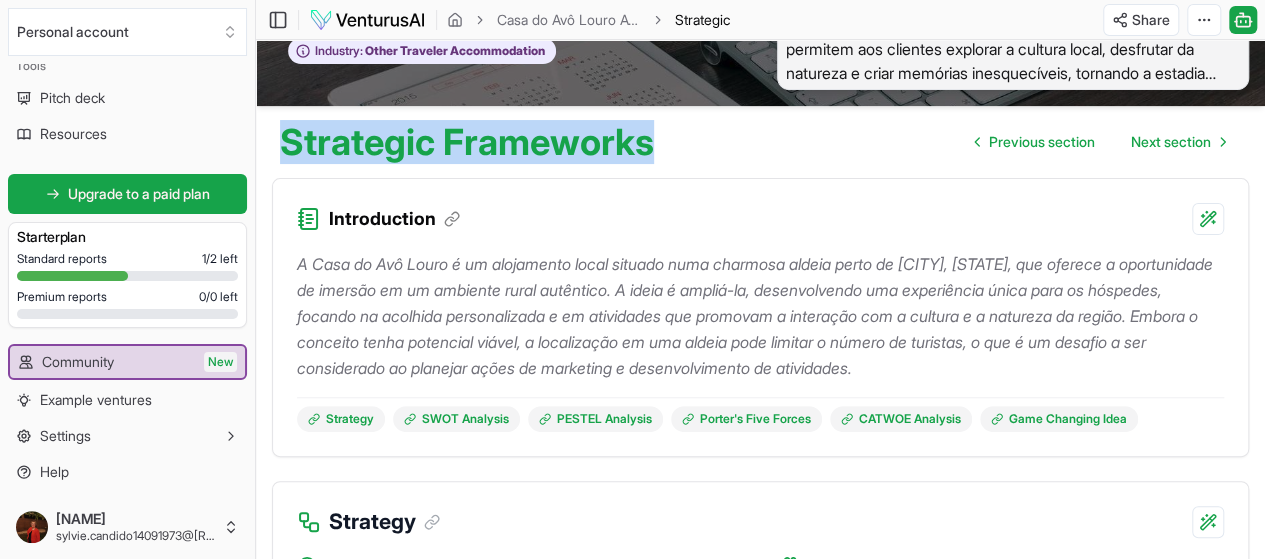 scroll, scrollTop: 100, scrollLeft: 0, axis: vertical 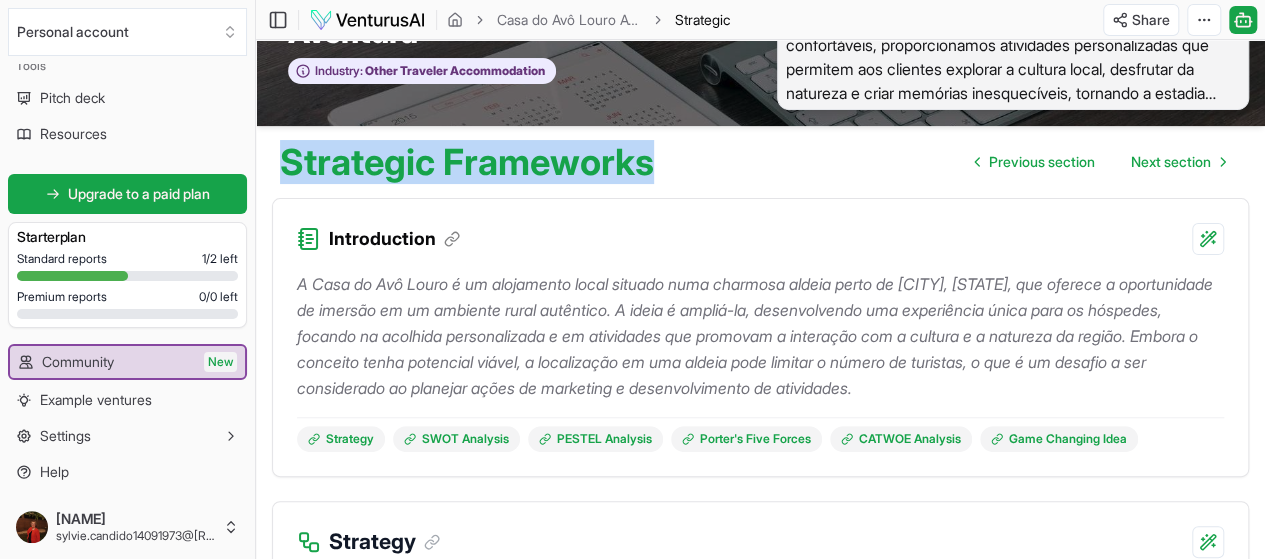 drag, startPoint x: 1048, startPoint y: 393, endPoint x: 277, endPoint y: 294, distance: 777.33 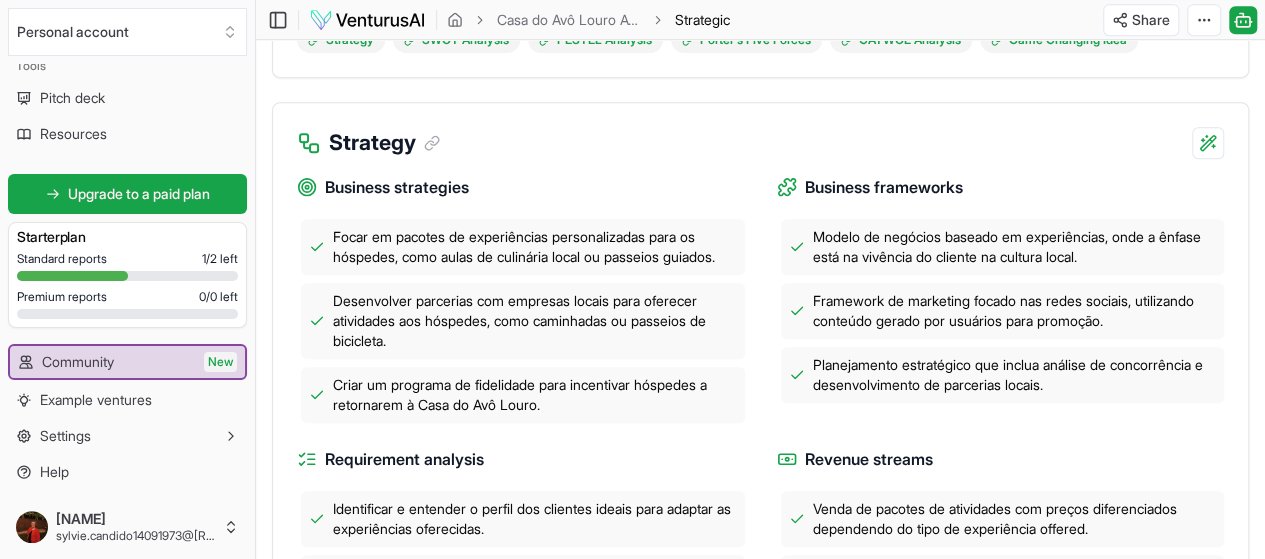 scroll, scrollTop: 500, scrollLeft: 0, axis: vertical 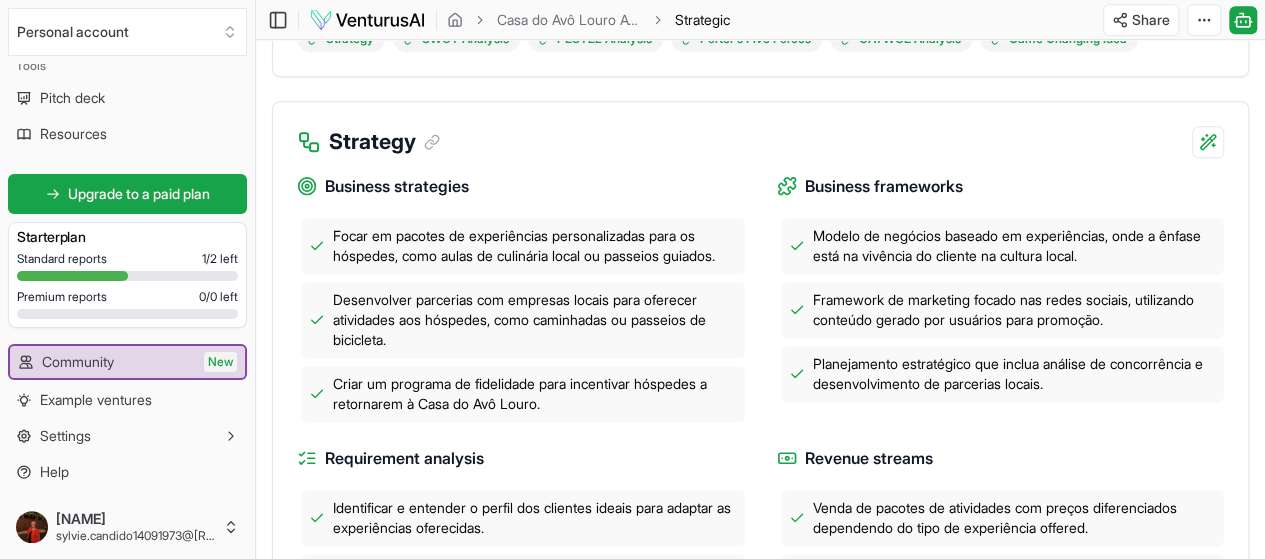 drag, startPoint x: 742, startPoint y: 426, endPoint x: 566, endPoint y: 421, distance: 176.07101 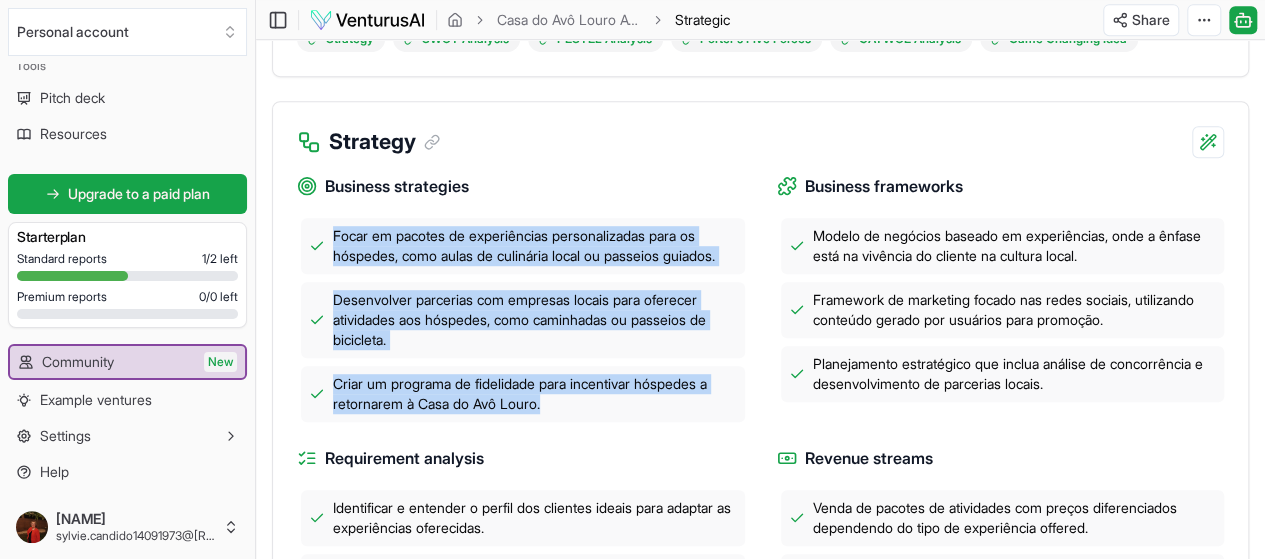 drag, startPoint x: 322, startPoint y: 227, endPoint x: 620, endPoint y: 429, distance: 360.0111 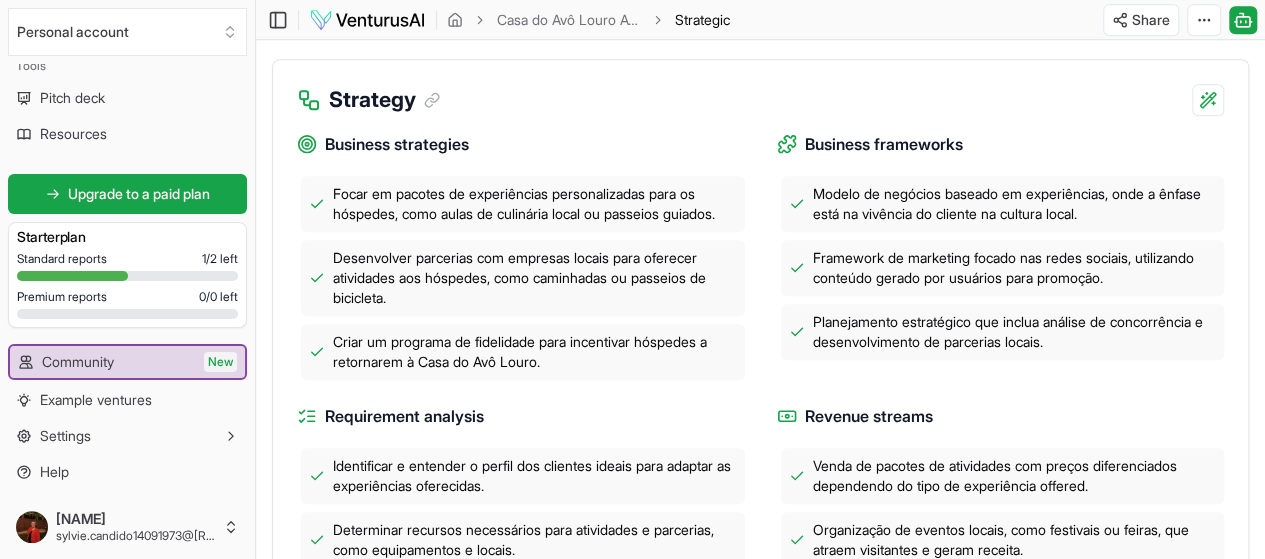 scroll, scrollTop: 533, scrollLeft: 0, axis: vertical 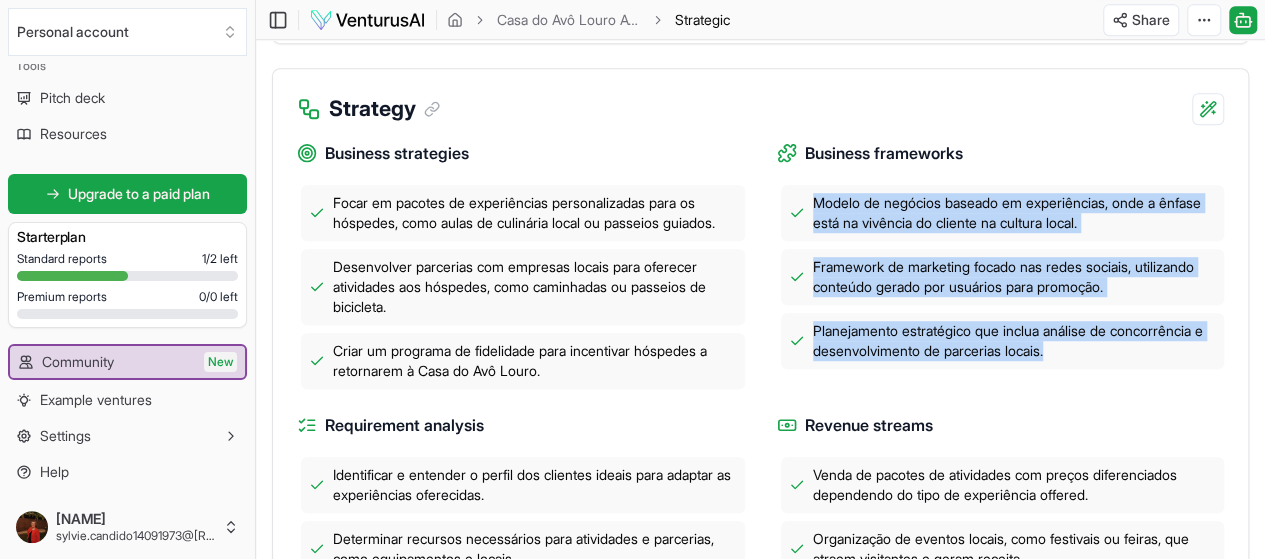 drag, startPoint x: 1110, startPoint y: 351, endPoint x: 790, endPoint y: 213, distance: 348.48816 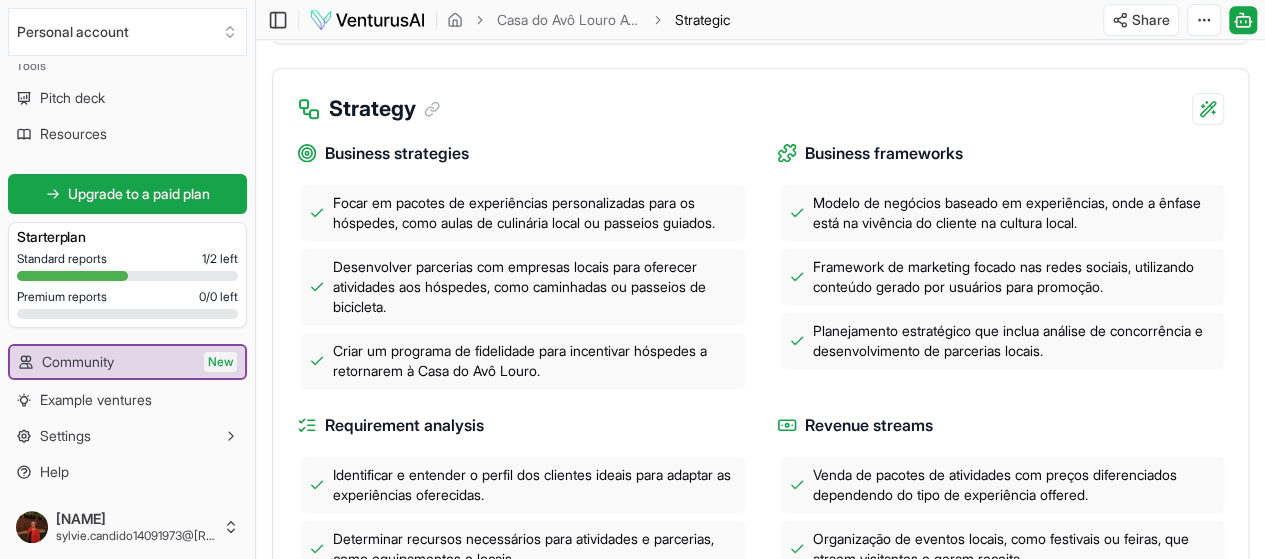 drag, startPoint x: 760, startPoint y: 416, endPoint x: 749, endPoint y: 433, distance: 20.248457 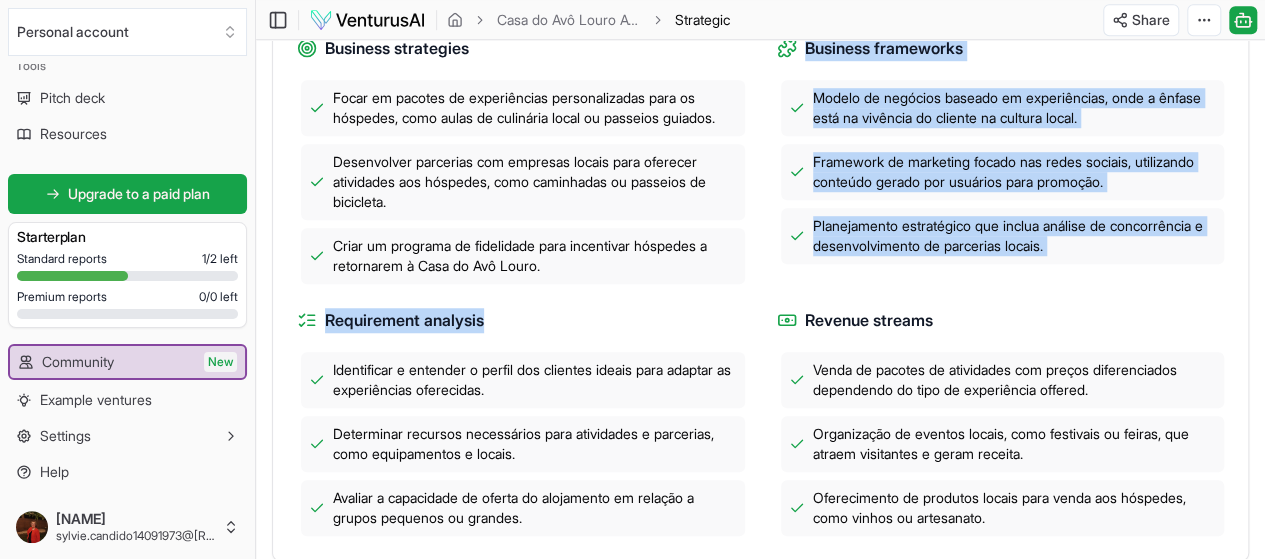 scroll, scrollTop: 700, scrollLeft: 0, axis: vertical 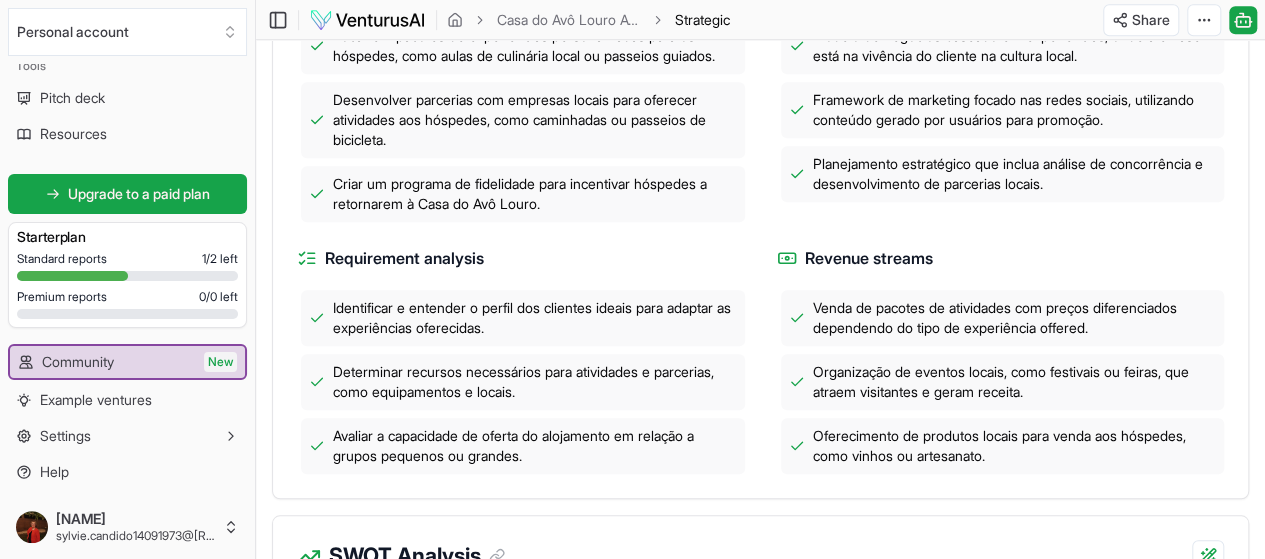 click on "Avaliar a capacidade de oferta do alojamento em relação a grupos pequenos ou grandes." at bounding box center [535, 446] 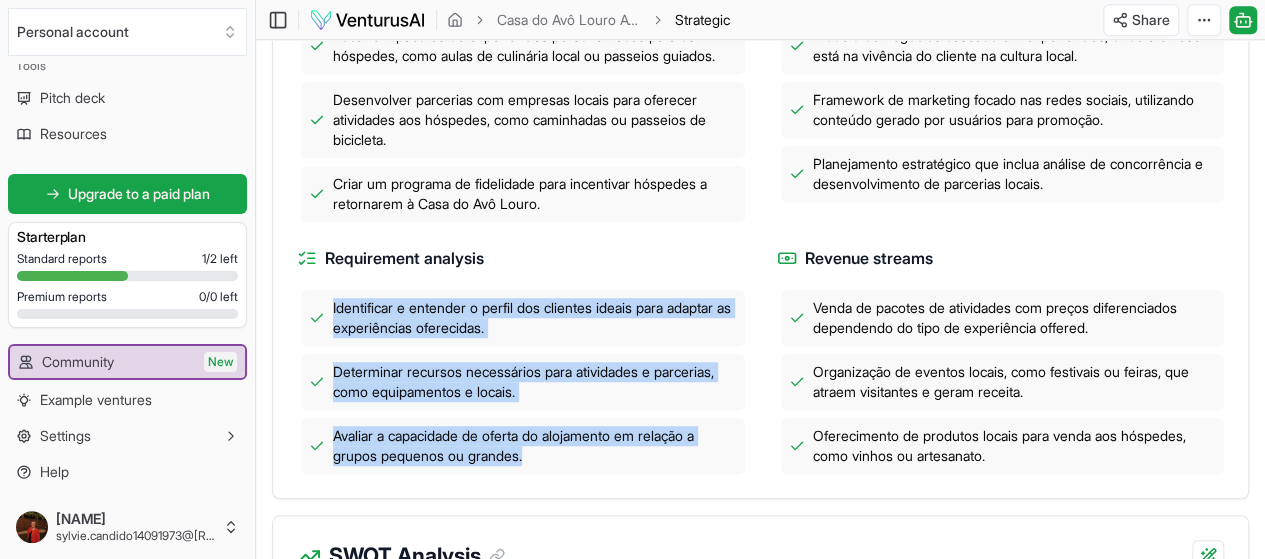 drag, startPoint x: 561, startPoint y: 473, endPoint x: 313, endPoint y: 319, distance: 291.92465 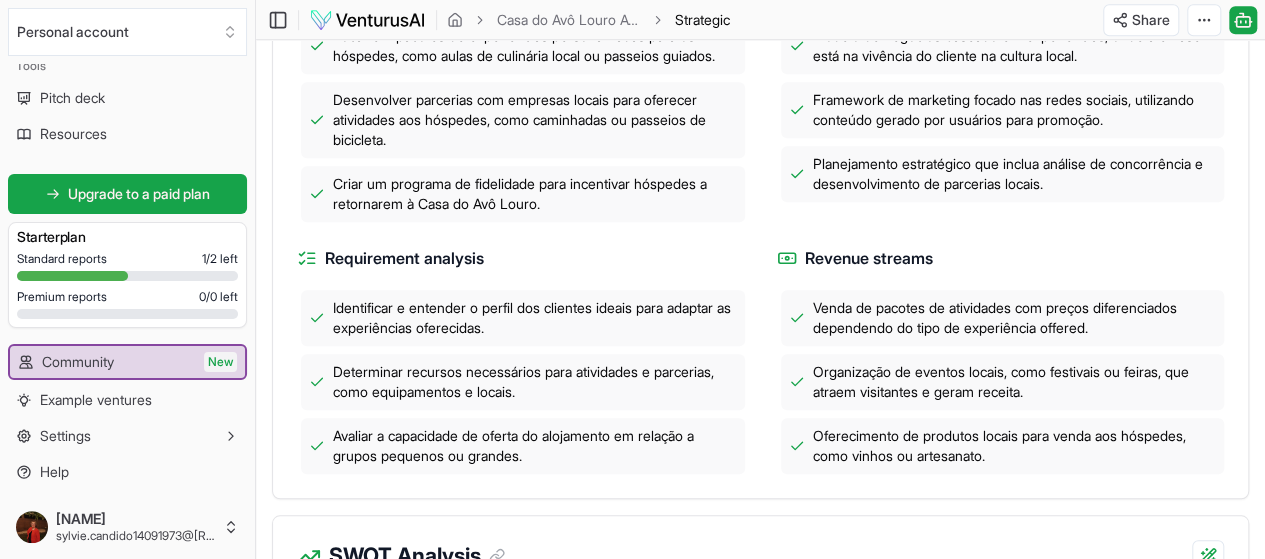click on "Revenue streams" at bounding box center [1001, 258] 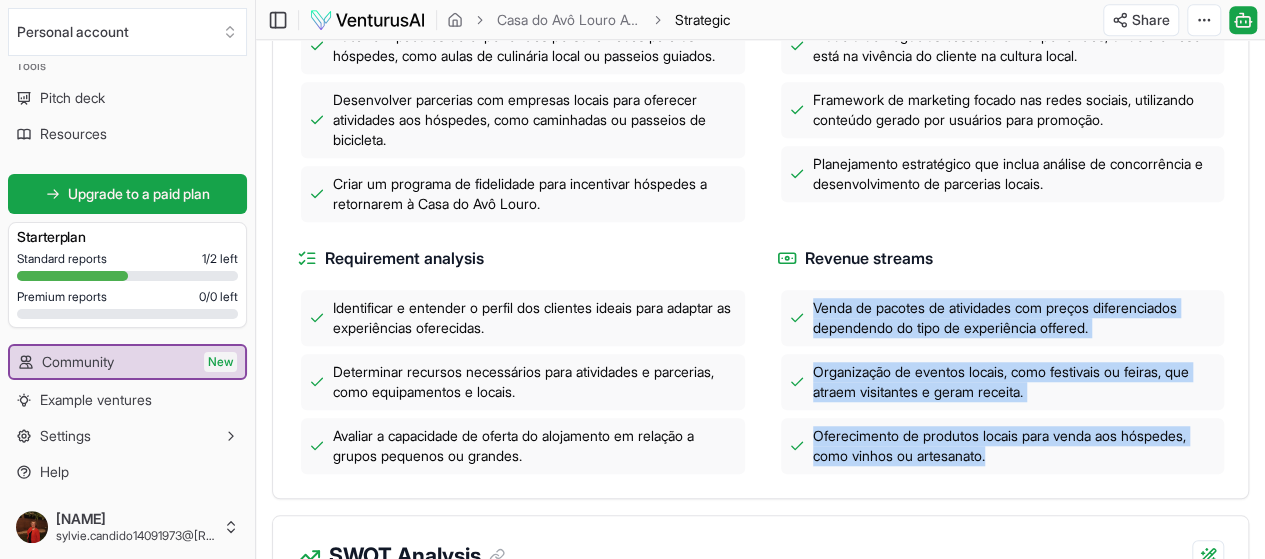 drag, startPoint x: 1047, startPoint y: 486, endPoint x: 795, endPoint y: 329, distance: 296.9057 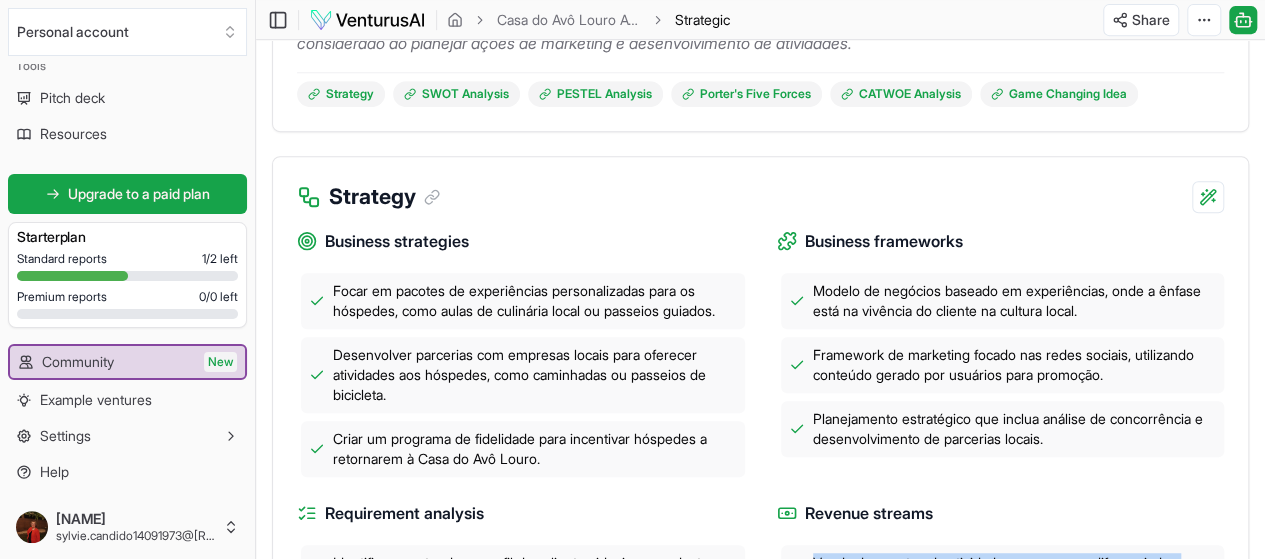scroll, scrollTop: 400, scrollLeft: 0, axis: vertical 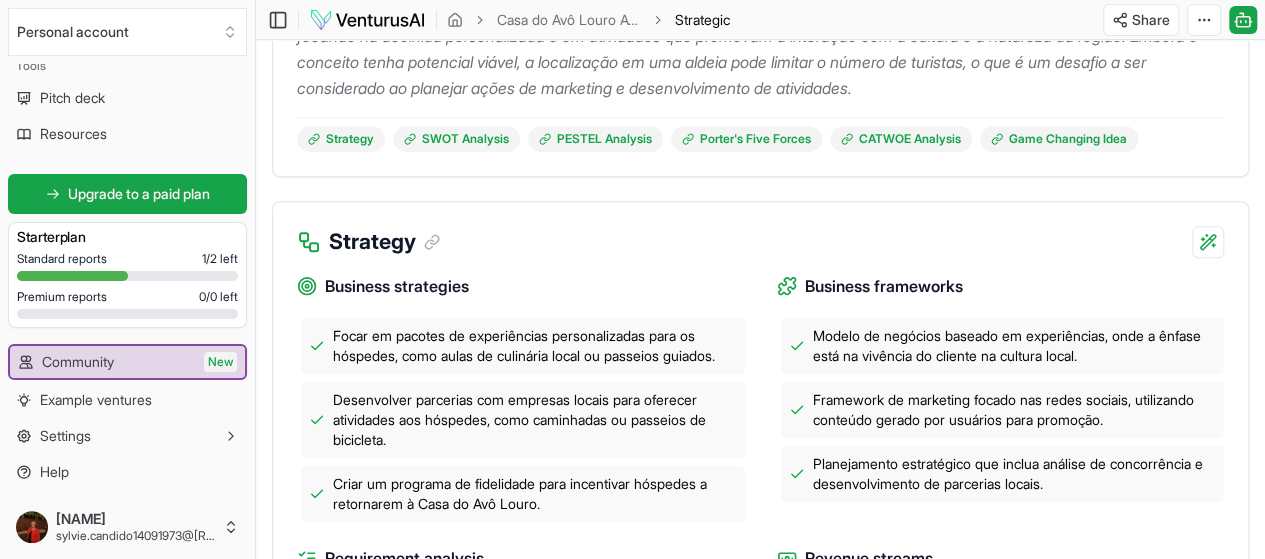 click on "Business strategies" at bounding box center (521, 286) 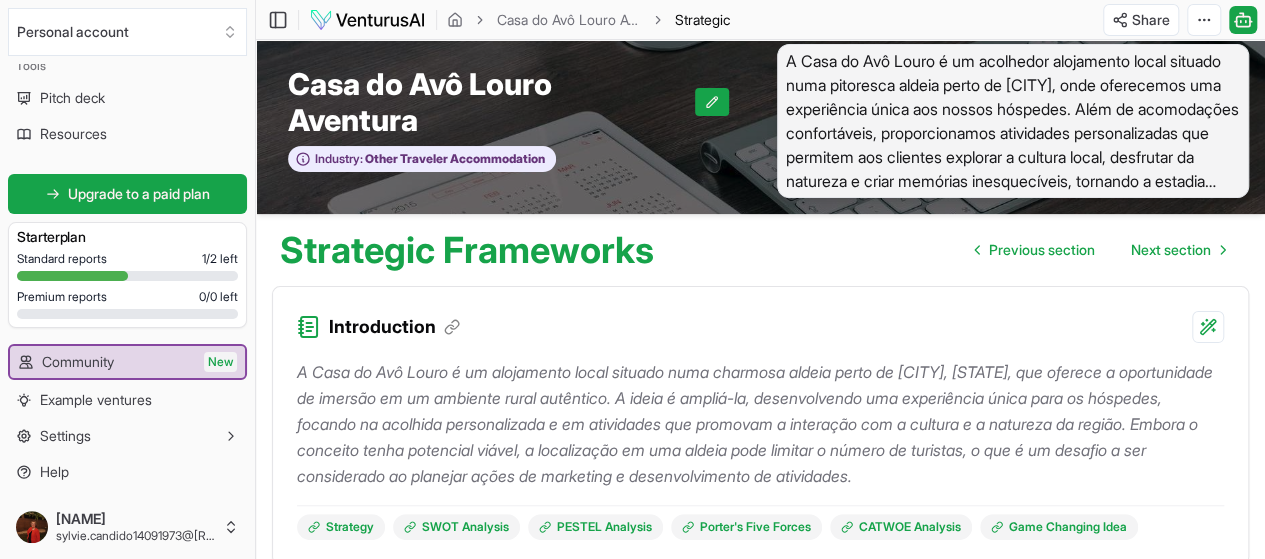 scroll, scrollTop: 0, scrollLeft: 0, axis: both 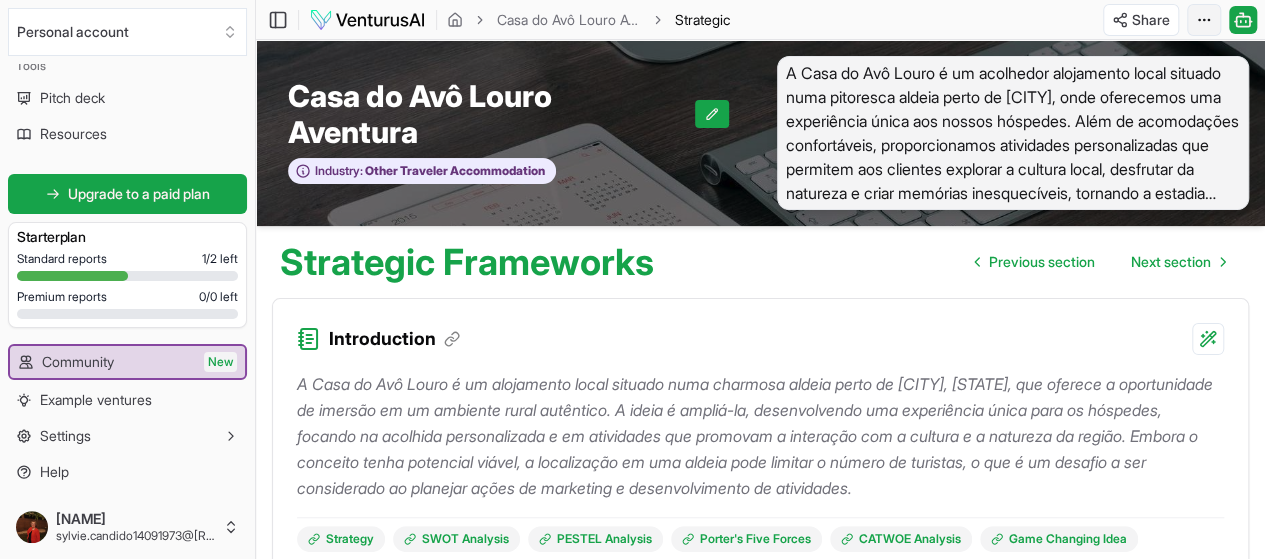 click on "We value your privacy We use cookies to enhance your browsing experience, serve personalized ads or content, and analyze our traffic. By clicking "Accept All", you consent to our use of cookies. Customize    Accept All Customize Consent Preferences   We use cookies to help you navigate efficiently and perform certain functions. You will find detailed information about all cookies under each consent category below. The cookies that are categorized as "Necessary" are stored on your browser as they are essential for enabling the basic functionalities of the site. ...  Show more Necessary Always Active Necessary cookies are required to enable the basic features of this site, such as providing secure log-in or adjusting your consent preferences. These cookies do not store any personally identifiable data. Cookie cookieyes-consent Duration 1 year Description Cookie __cf_bm Duration 1 hour Description This cookie, set by Cloudflare, is used to support Cloudflare Bot Management.  Cookie _cfuvid Duration session lidc" at bounding box center [632, 279] 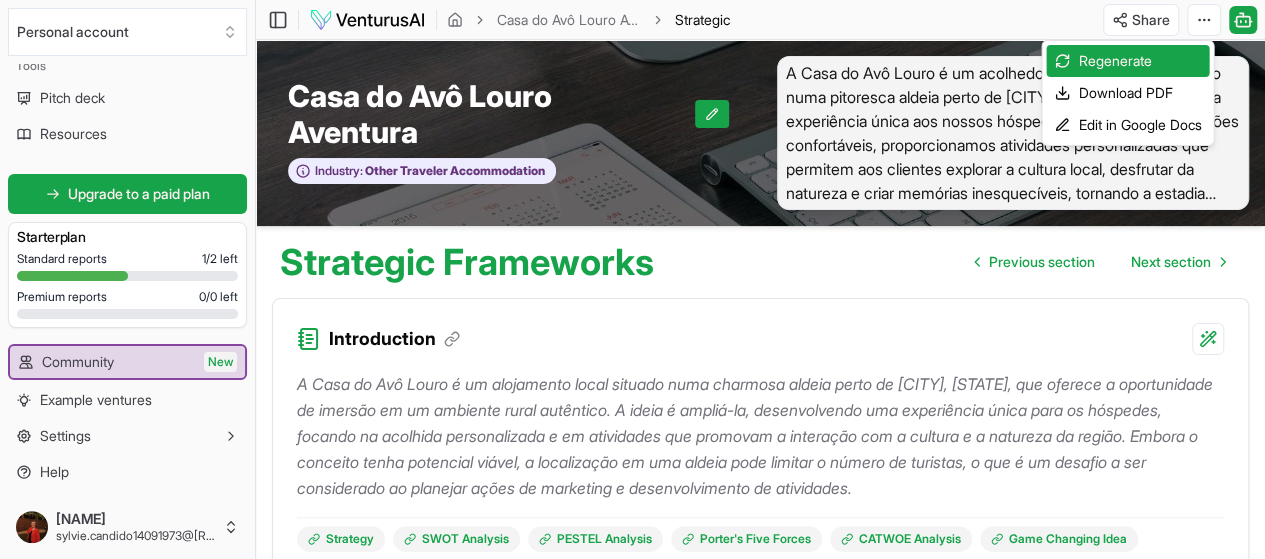 click on "We value your privacy We use cookies to enhance your browsing experience, serve personalized ads or content, and analyze our traffic. By clicking "Accept All", you consent to our use of cookies. Customize    Accept All Customize Consent Preferences   We use cookies to help you navigate efficiently and perform certain functions. You will find detailed information about all cookies under each consent category below. The cookies that are categorized as "Necessary" are stored on your browser as they are essential for enabling the basic functionalities of the site. ...  Show more Necessary Always Active Necessary cookies are required to enable the basic features of this site, such as providing secure log-in or adjusting your consent preferences. These cookies do not store any personally identifiable data. Cookie cookieyes-consent Duration 1 year Description Cookie __cf_bm Duration 1 hour Description This cookie, set by Cloudflare, is used to support Cloudflare Bot Management.  Cookie _cfuvid Duration session lidc" at bounding box center (632, 279) 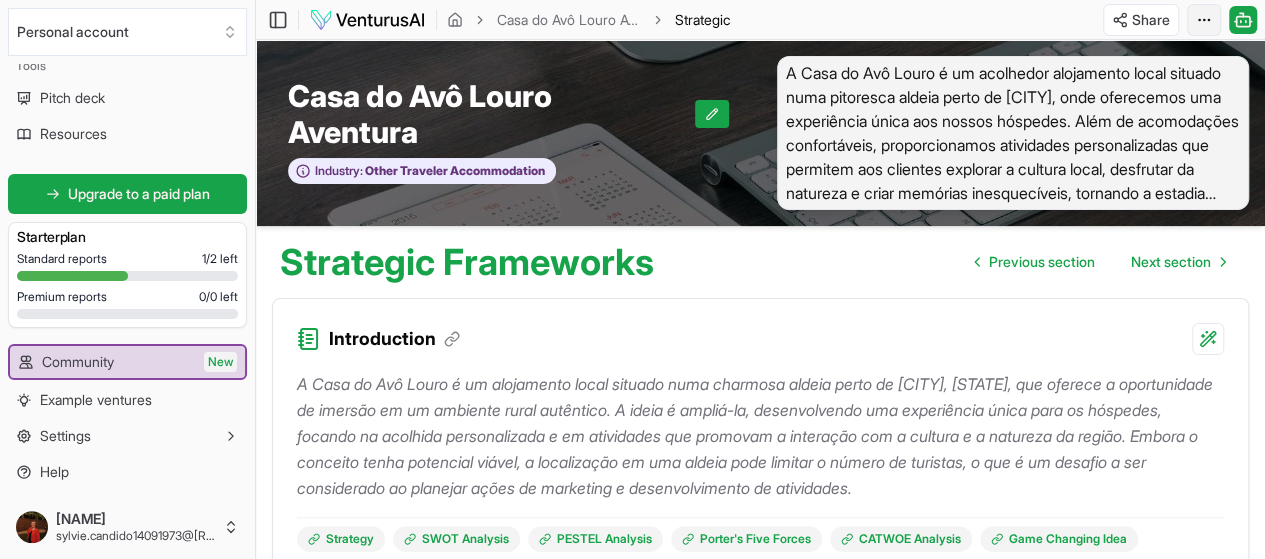 click on "We value your privacy We use cookies to enhance your browsing experience, serve personalized ads or content, and analyze our traffic. By clicking "Accept All", you consent to our use of cookies. Customize    Accept All Customize Consent Preferences   We use cookies to help you navigate efficiently and perform certain functions. You will find detailed information about all cookies under each consent category below. The cookies that are categorized as "Necessary" are stored on your browser as they are essential for enabling the basic functionalities of the site. ...  Show more Necessary Always Active Necessary cookies are required to enable the basic features of this site, such as providing secure log-in or adjusting your consent preferences. These cookies do not store any personally identifiable data. Cookie cookieyes-consent Duration 1 year Description Cookie __cf_bm Duration 1 hour Description This cookie, set by Cloudflare, is used to support Cloudflare Bot Management.  Cookie _cfuvid Duration session lidc" at bounding box center (632, 279) 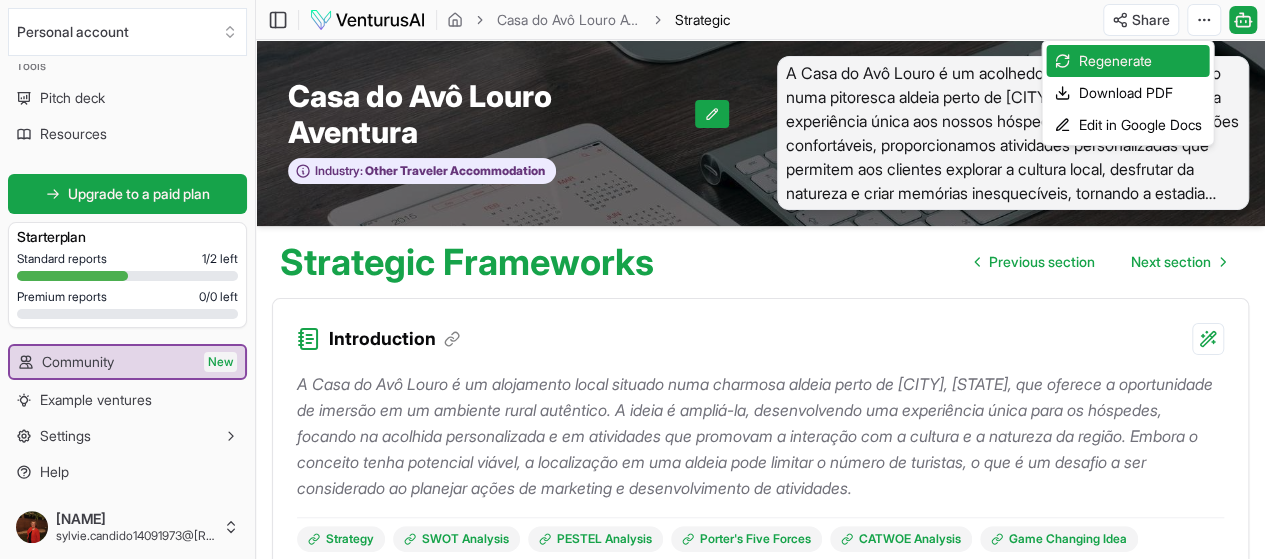 click on "We value your privacy We use cookies to enhance your browsing experience, serve personalized ads or content, and analyze our traffic. By clicking "Accept All", you consent to our use of cookies. Customize    Accept All Customize Consent Preferences   We use cookies to help you navigate efficiently and perform certain functions. You will find detailed information about all cookies under each consent category below. The cookies that are categorized as "Necessary" are stored on your browser as they are essential for enabling the basic functionalities of the site. ...  Show more Necessary Always Active Necessary cookies are required to enable the basic features of this site, such as providing secure log-in or adjusting your consent preferences. These cookies do not store any personally identifiable data. Cookie cookieyes-consent Duration 1 year Description Cookie __cf_bm Duration 1 hour Description This cookie, set by Cloudflare, is used to support Cloudflare Bot Management.  Cookie _cfuvid Duration session lidc" at bounding box center [632, 279] 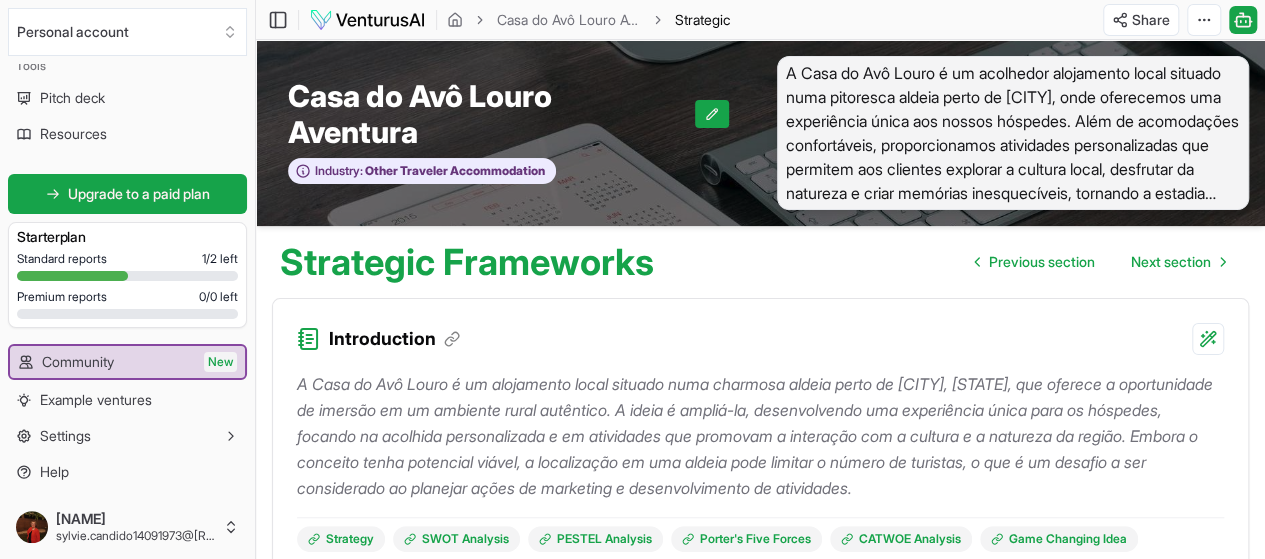 click on "We value your privacy We use cookies to enhance your browsing experience, serve personalized ads or content, and analyze our traffic. By clicking "Accept All", you consent to our use of cookies. Customize    Accept All Customize Consent Preferences   We use cookies to help you navigate efficiently and perform certain functions. You will find detailed information about all cookies under each consent category below. The cookies that are categorized as "Necessary" are stored on your browser as they are essential for enabling the basic functionalities of the site. ...  Show more Necessary Always Active Necessary cookies are required to enable the basic features of this site, such as providing secure log-in or adjusting your consent preferences. These cookies do not store any personally identifiable data. Cookie cookieyes-consent Duration 1 year Description Cookie __cf_bm Duration 1 hour Description This cookie, set by Cloudflare, is used to support Cloudflare Bot Management.  Cookie _cfuvid Duration session lidc" at bounding box center [632, 279] 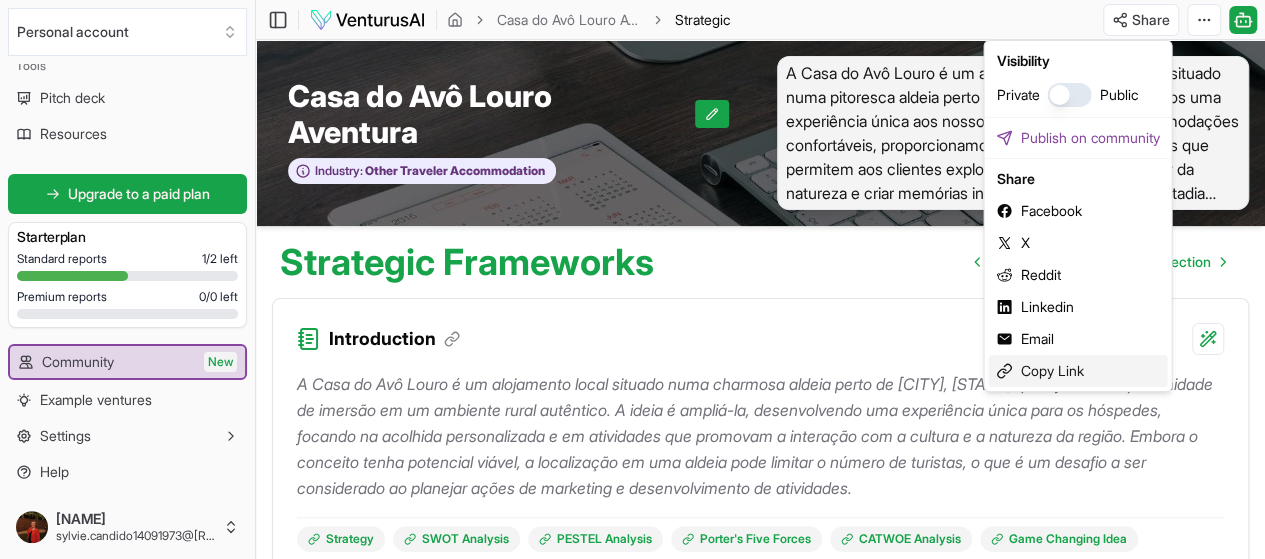 click on "Copy Link" at bounding box center [1077, 371] 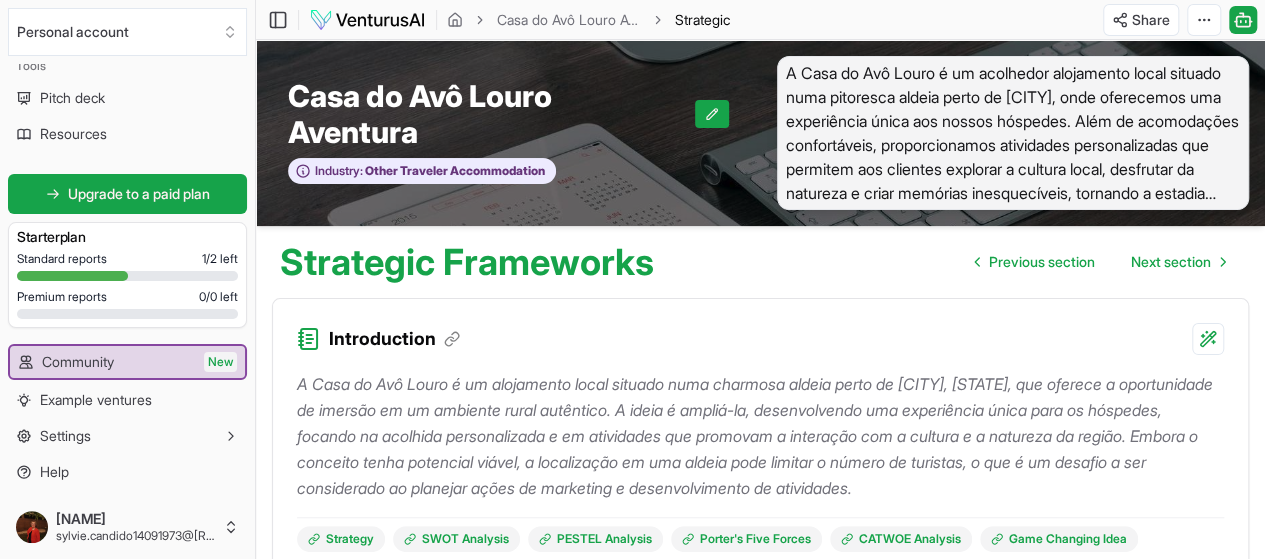 click on "Strategic Frameworks   Previous section Next section" at bounding box center (760, 254) 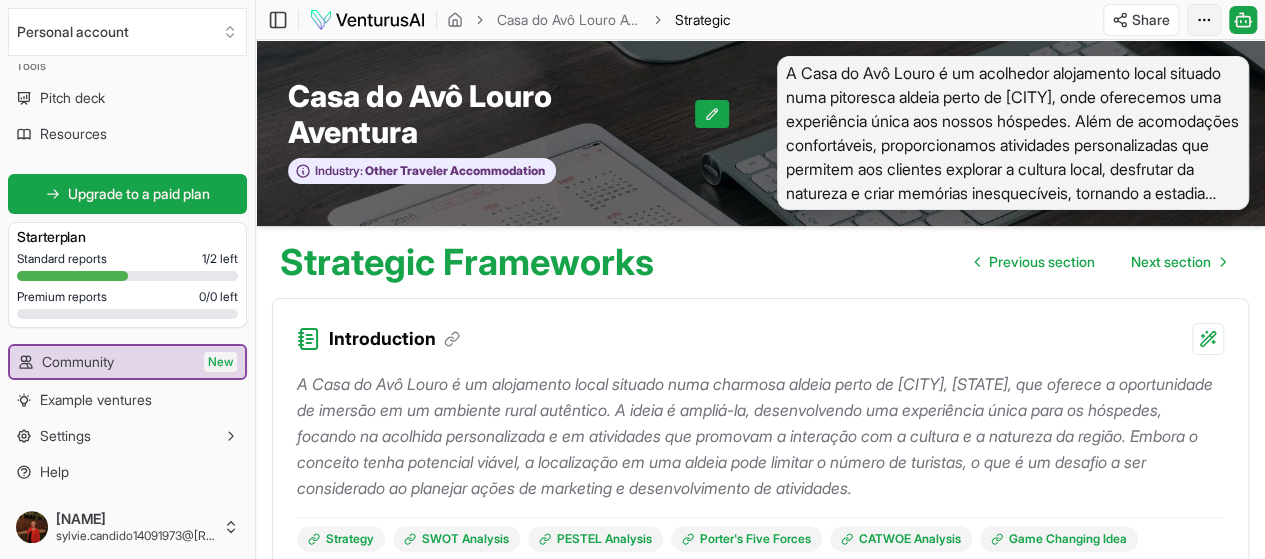 click on "We value your privacy We use cookies to enhance your browsing experience, serve personalized ads or content, and analyze our traffic. By clicking "Accept All", you consent to our use of cookies. Customize    Accept All Customize Consent Preferences   We use cookies to help you navigate efficiently and perform certain functions. You will find detailed information about all cookies under each consent category below. The cookies that are categorized as "Necessary" are stored on your browser as they are essential for enabling the basic functionalities of the site. ...  Show more Necessary Always Active Necessary cookies are required to enable the basic features of this site, such as providing secure log-in or adjusting your consent preferences. These cookies do not store any personally identifiable data. Cookie cookieyes-consent Duration 1 year Description Cookie __cf_bm Duration 1 hour Description This cookie, set by Cloudflare, is used to support Cloudflare Bot Management.  Cookie _cfuvid Duration session lidc" at bounding box center (632, 279) 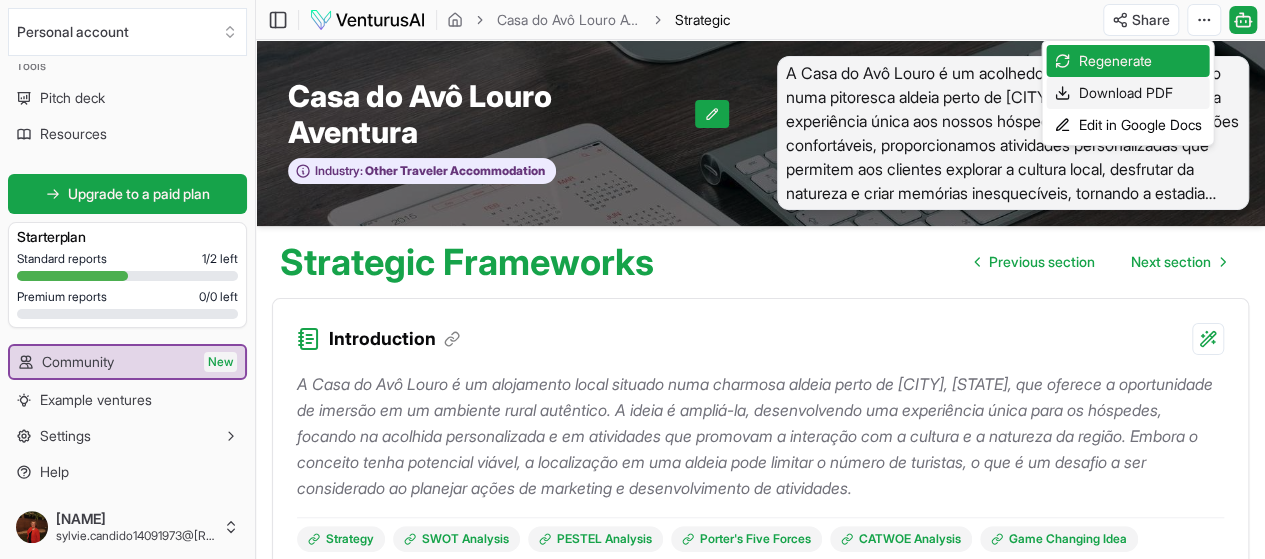 click on "Download PDF" at bounding box center [1127, 93] 